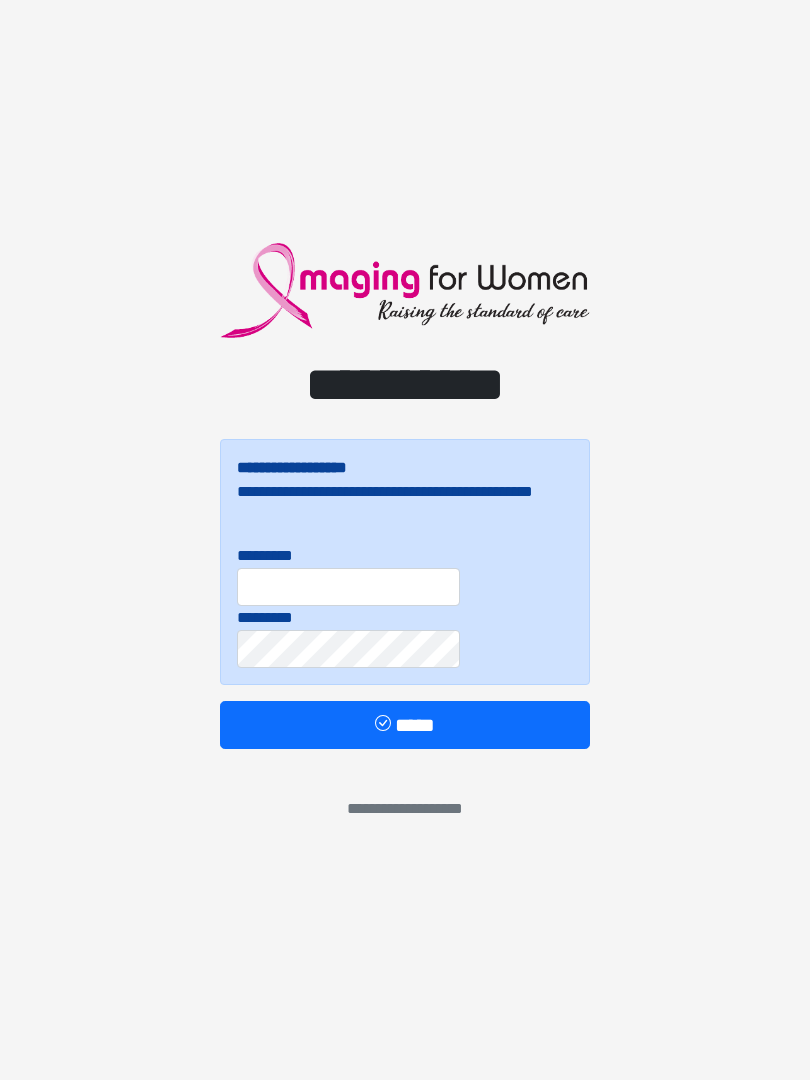 scroll, scrollTop: 0, scrollLeft: 0, axis: both 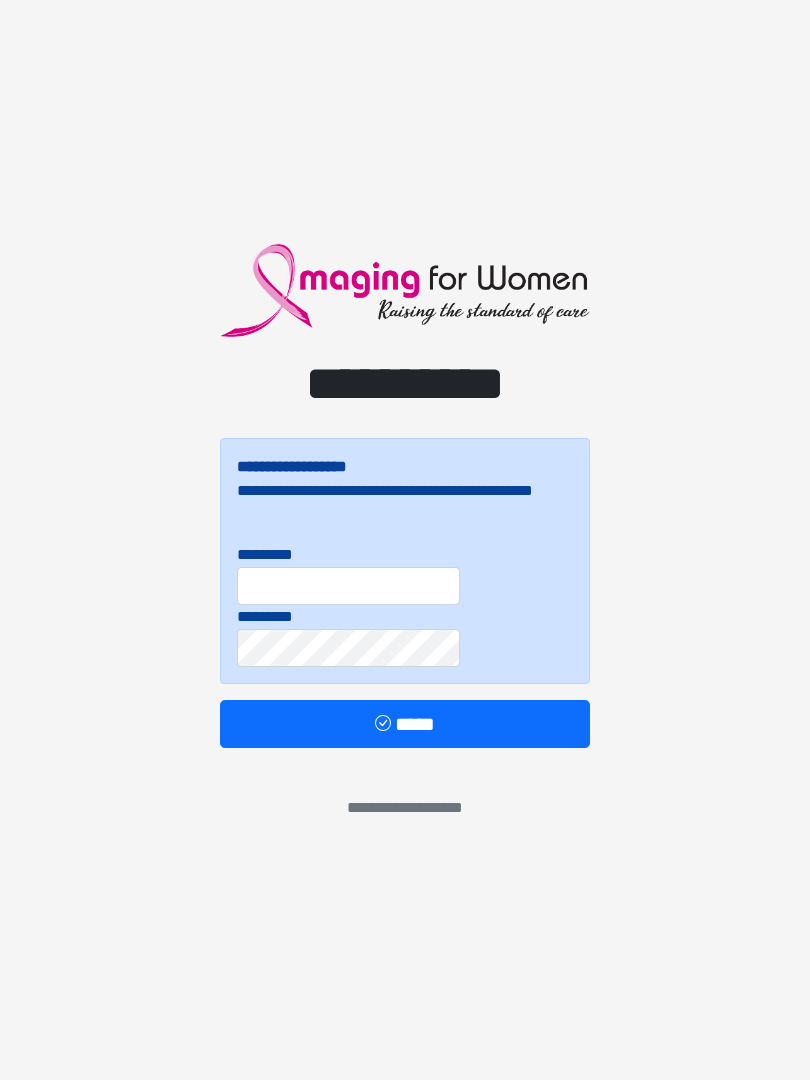 click on "*********" at bounding box center (348, 636) 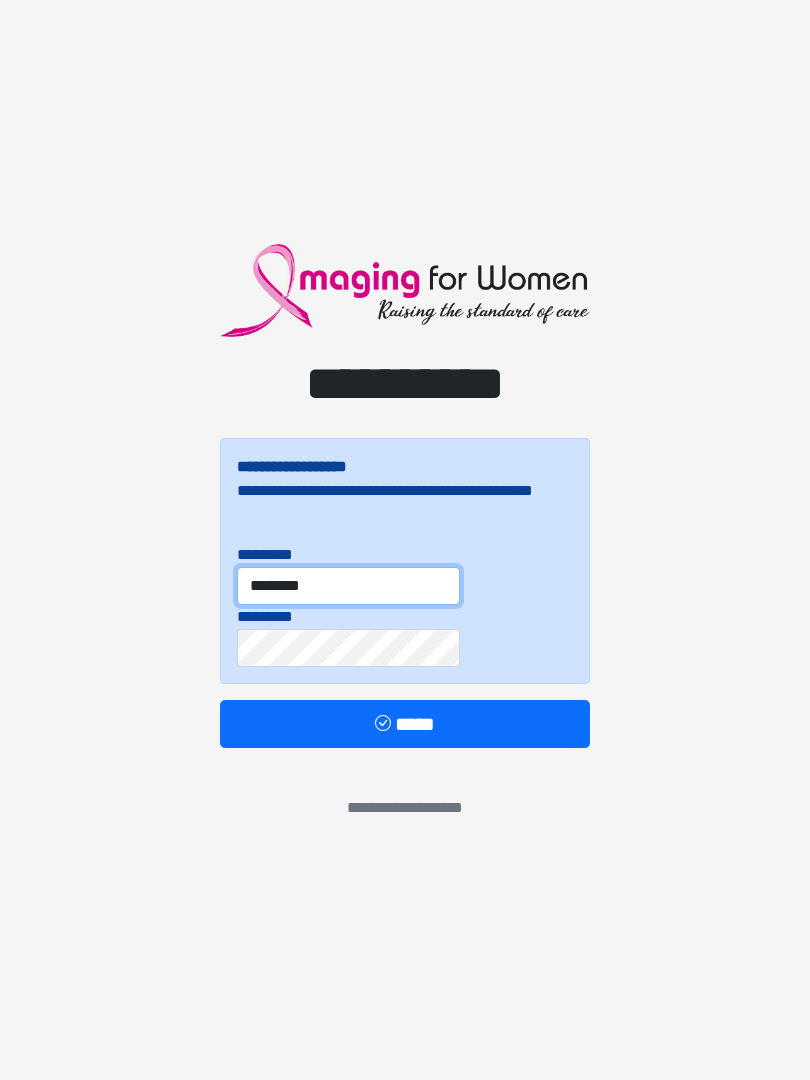type on "********" 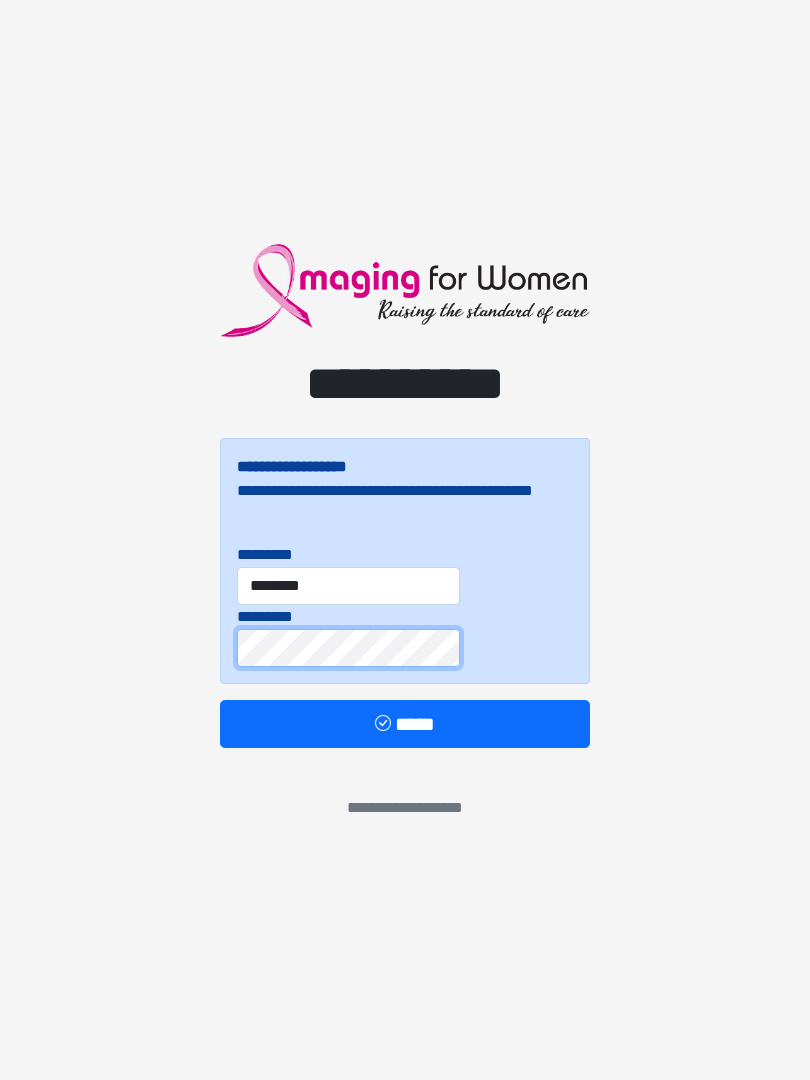 click on "*****" at bounding box center [405, 724] 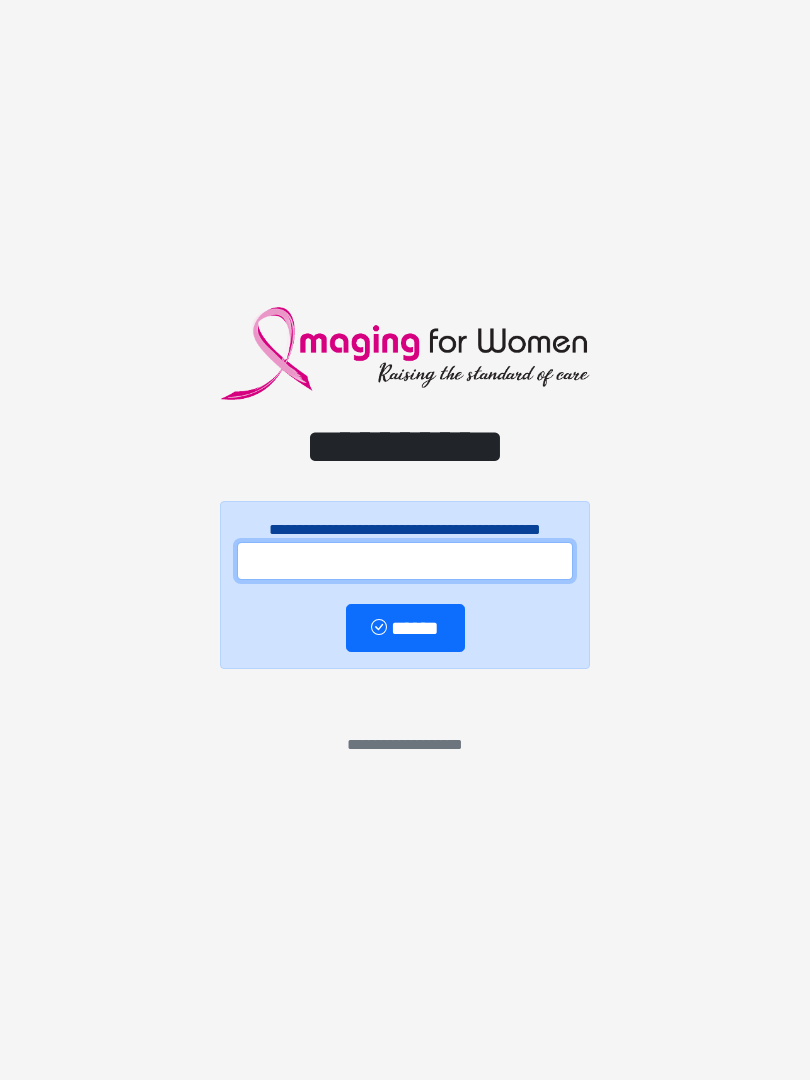 click at bounding box center [405, 561] 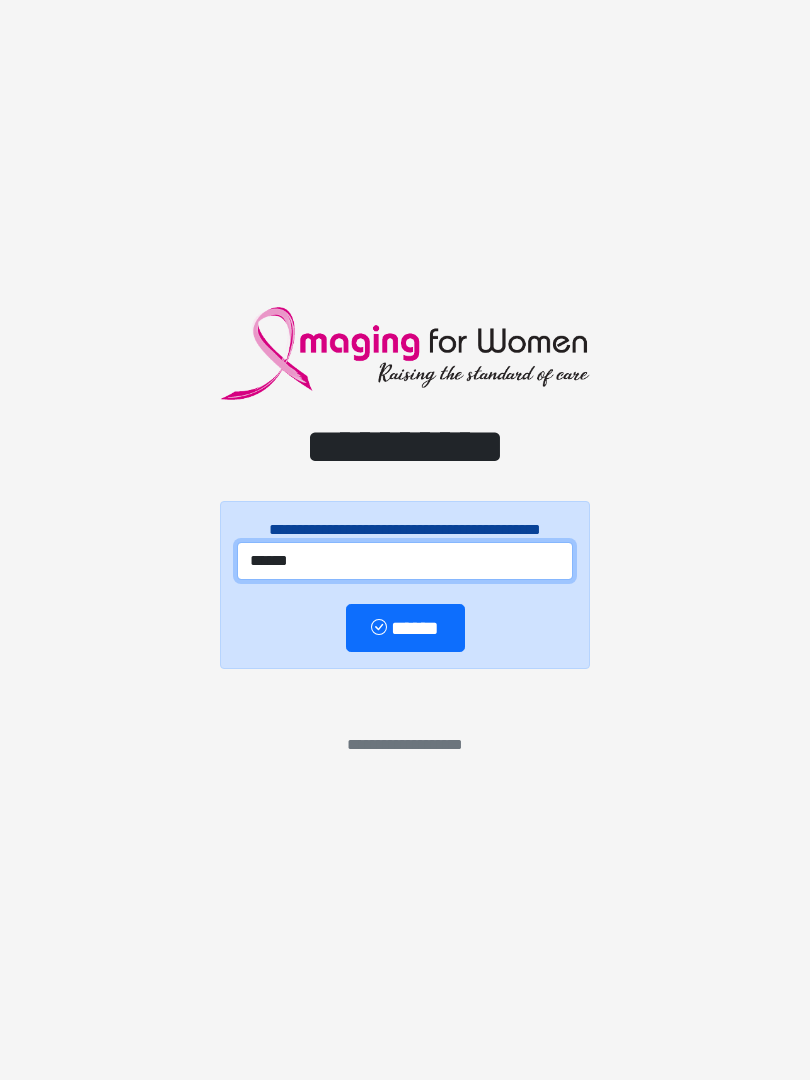 type on "******" 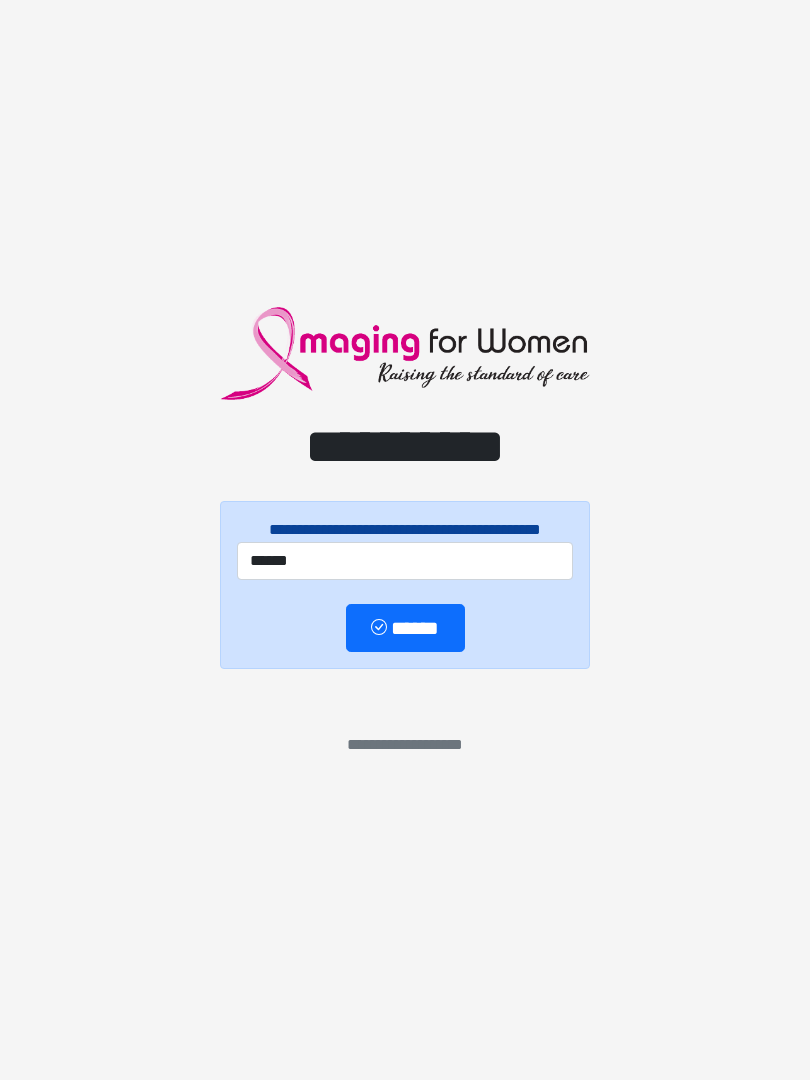 click on "******" at bounding box center (405, 628) 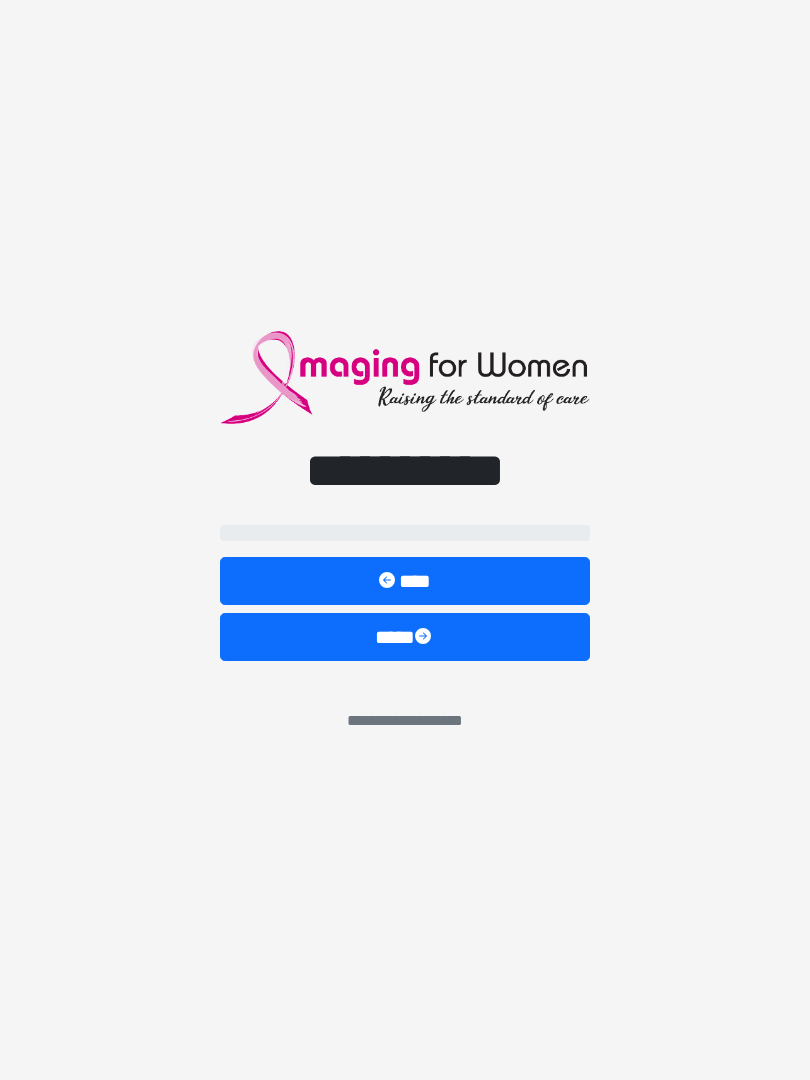 select on "**" 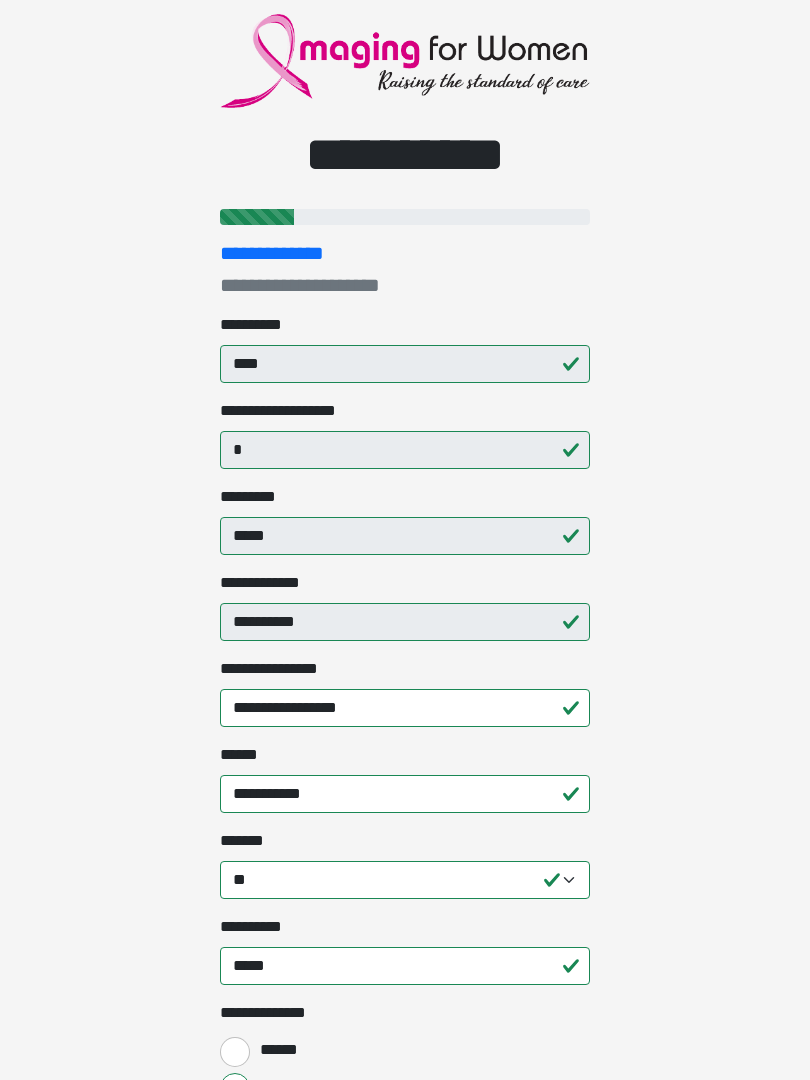 scroll, scrollTop: 46, scrollLeft: 0, axis: vertical 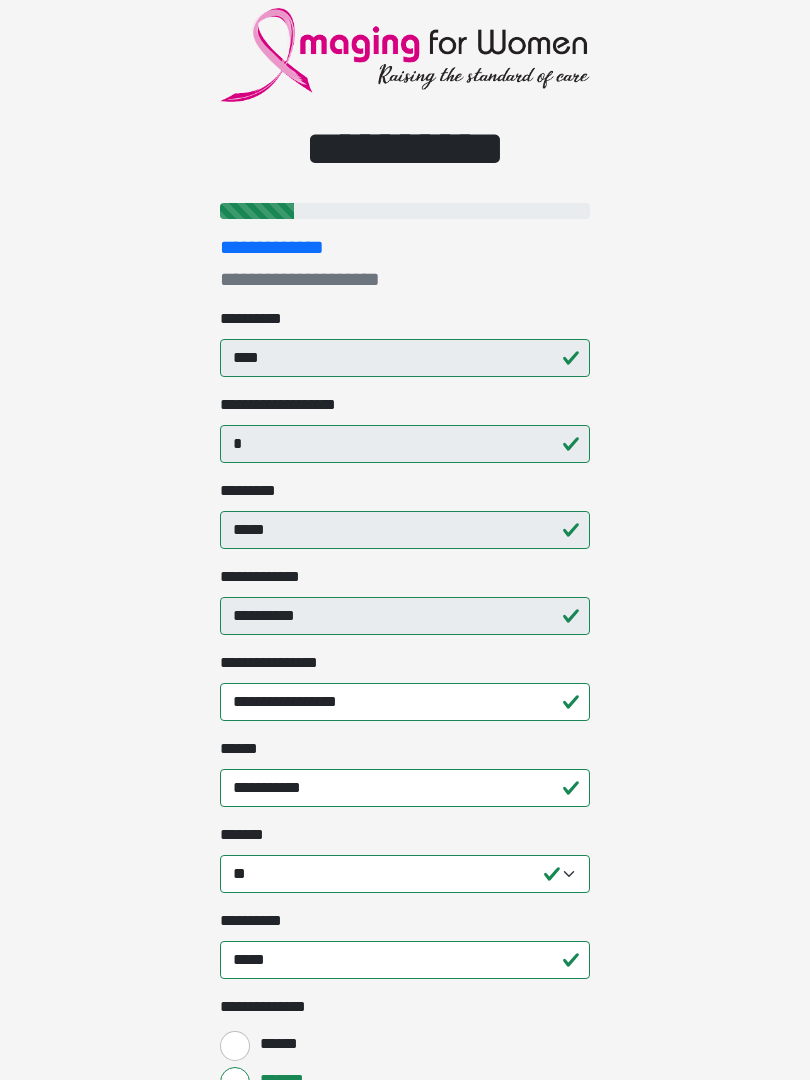 click on "**********" at bounding box center (405, 703) 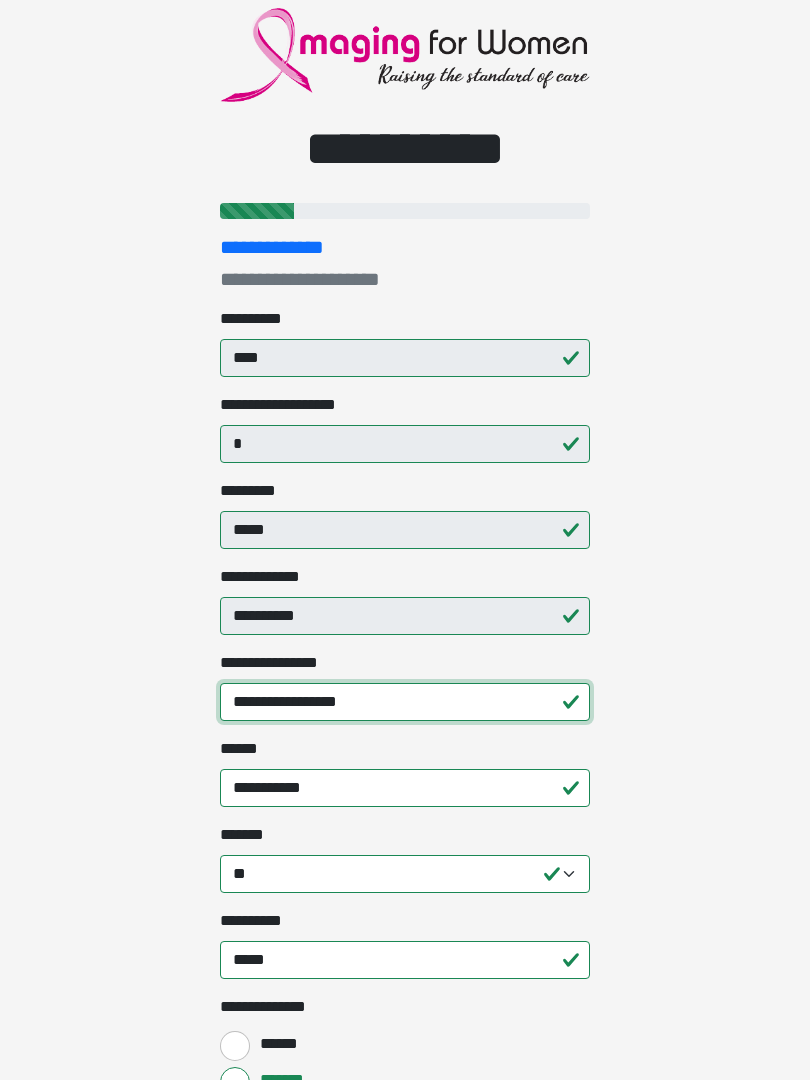 scroll, scrollTop: 48, scrollLeft: 0, axis: vertical 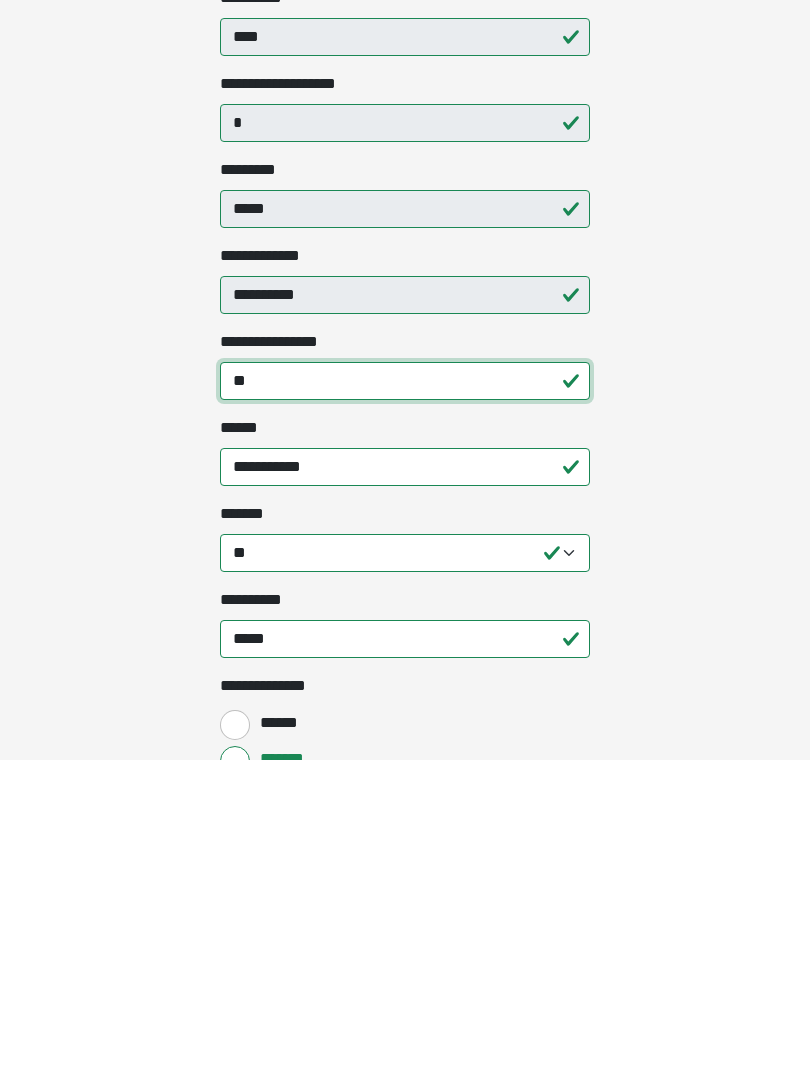 type on "*" 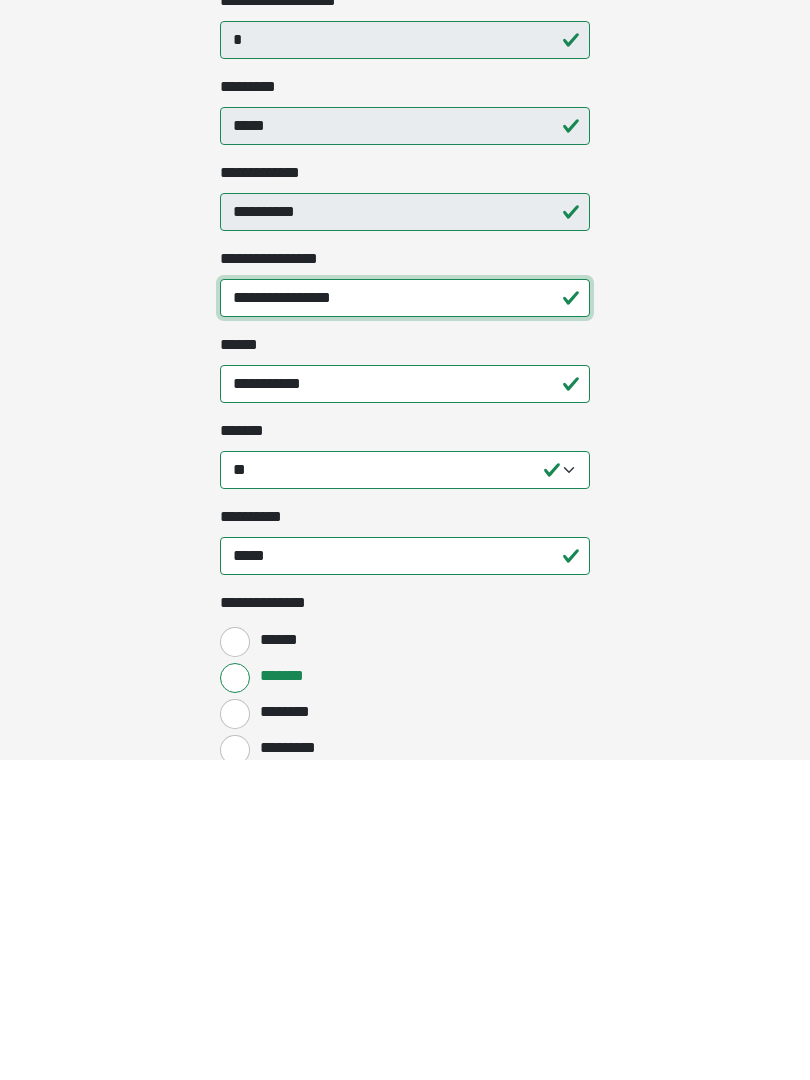 scroll, scrollTop: 138, scrollLeft: 0, axis: vertical 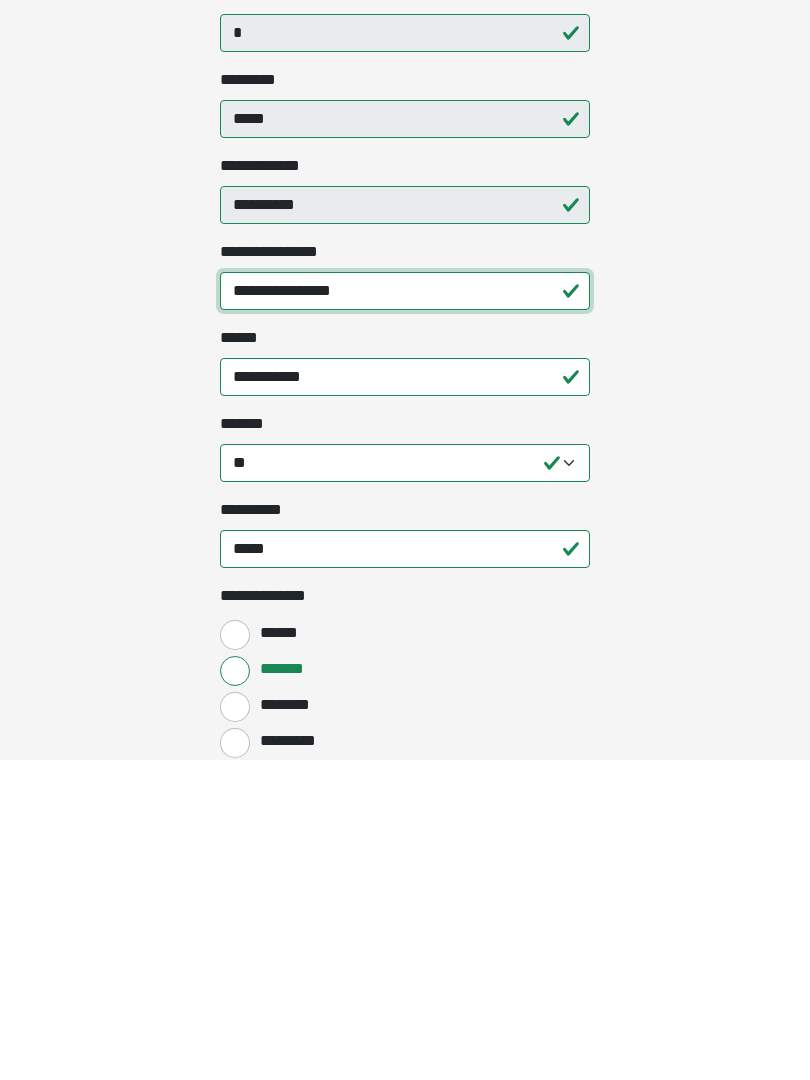 type on "**********" 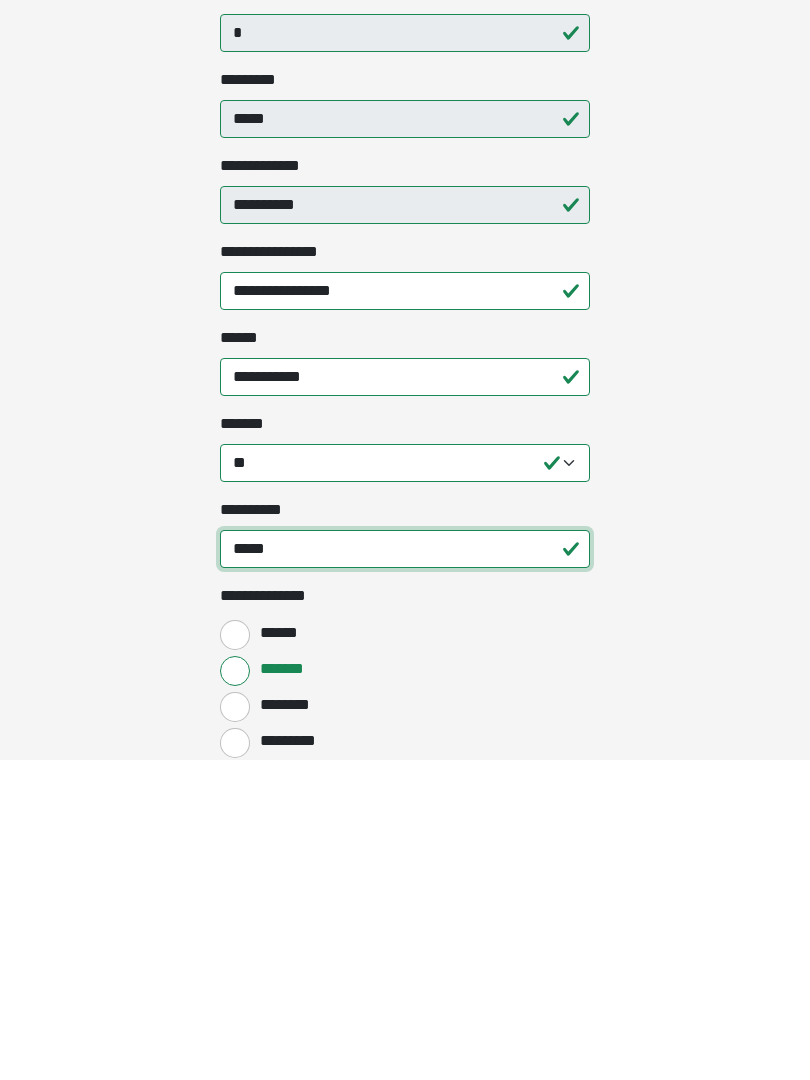 click on "*****" at bounding box center (405, 869) 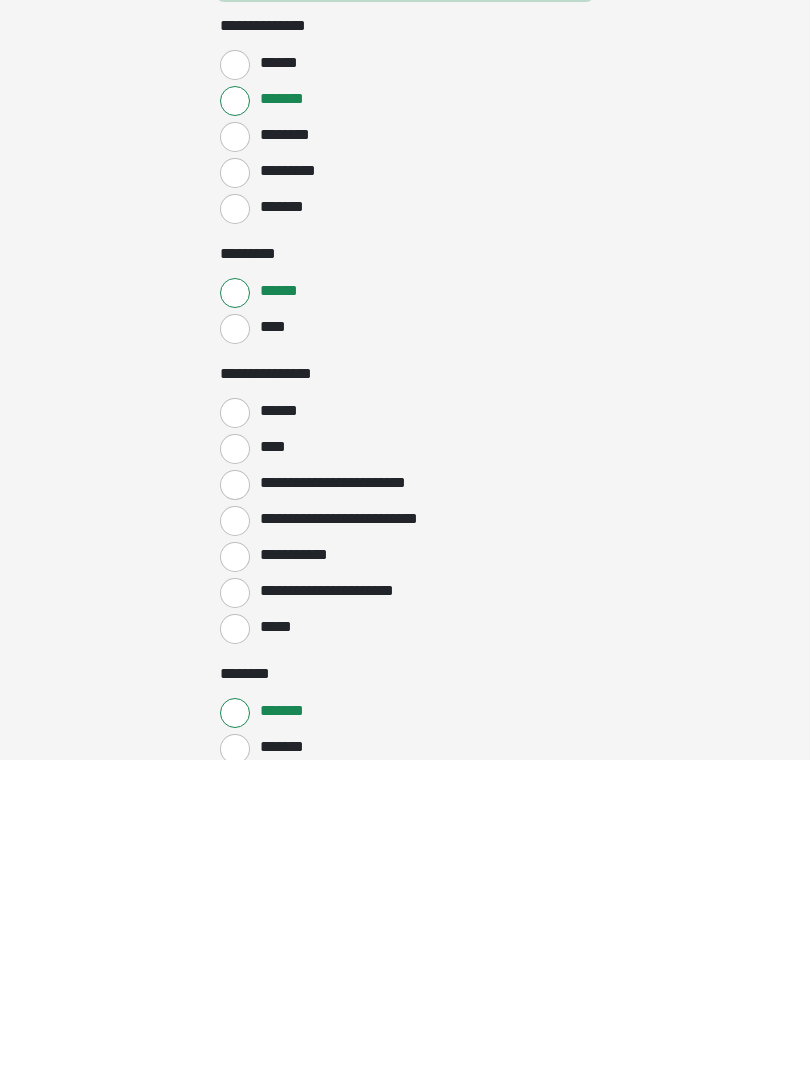 type on "*****" 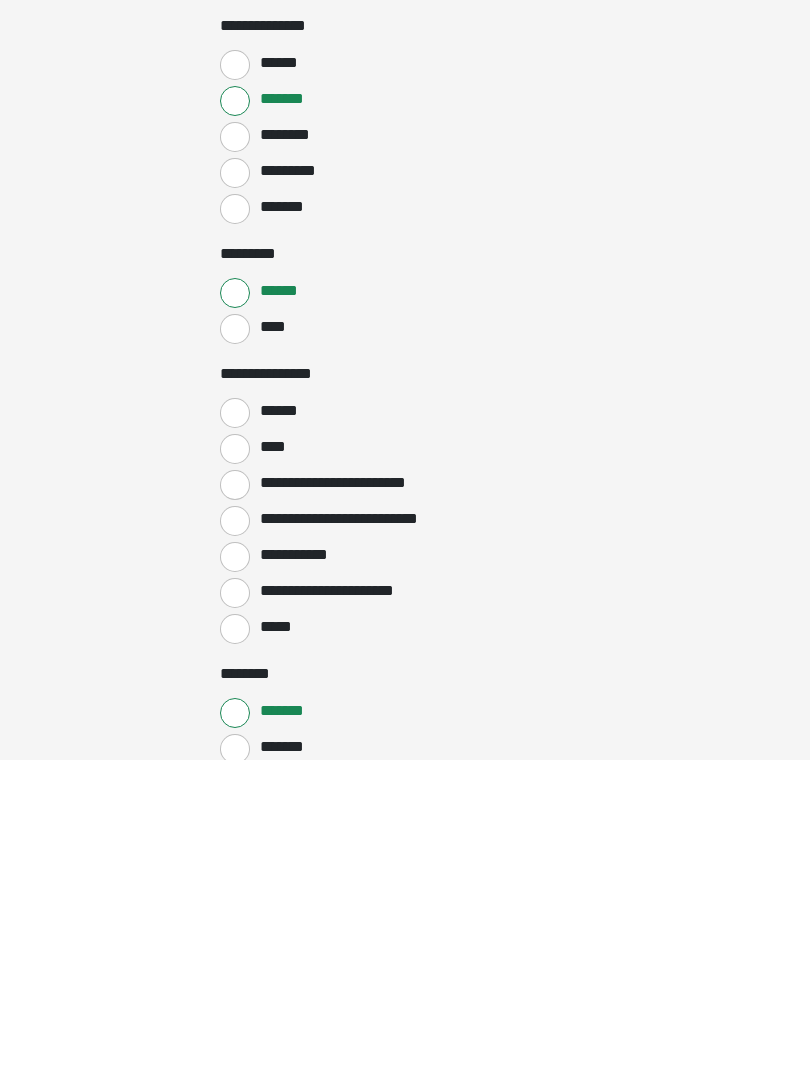 click on "******" at bounding box center [235, 733] 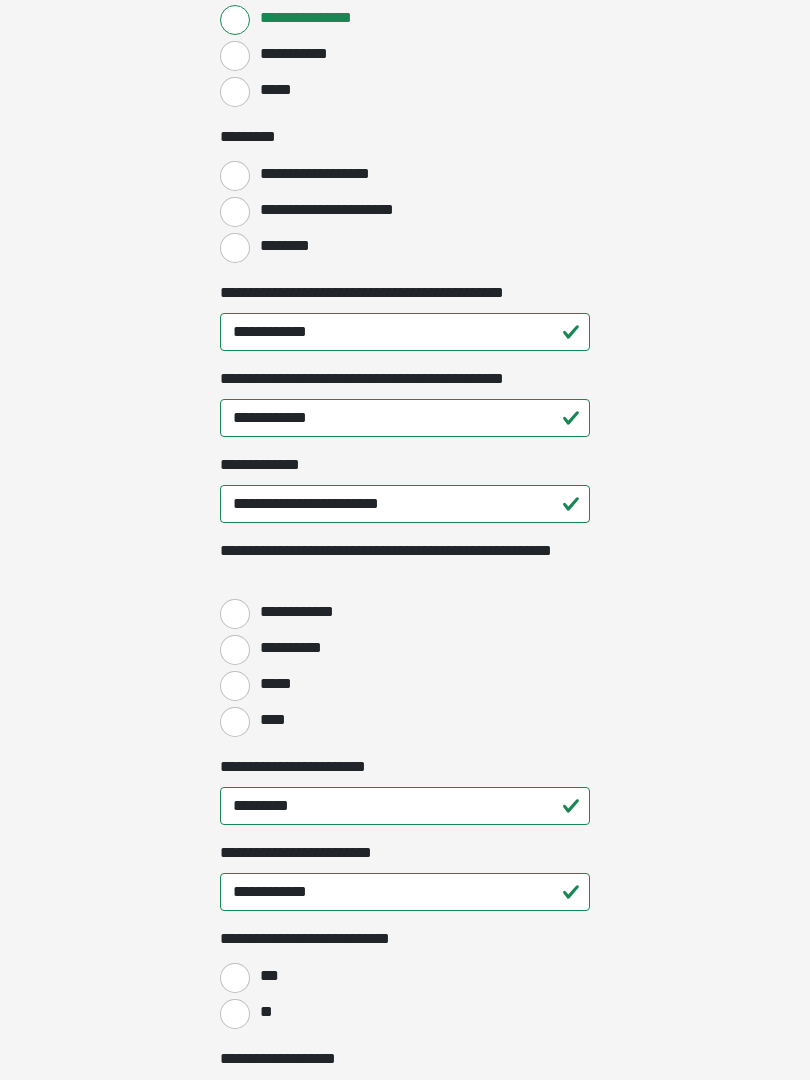 scroll, scrollTop: 2237, scrollLeft: 0, axis: vertical 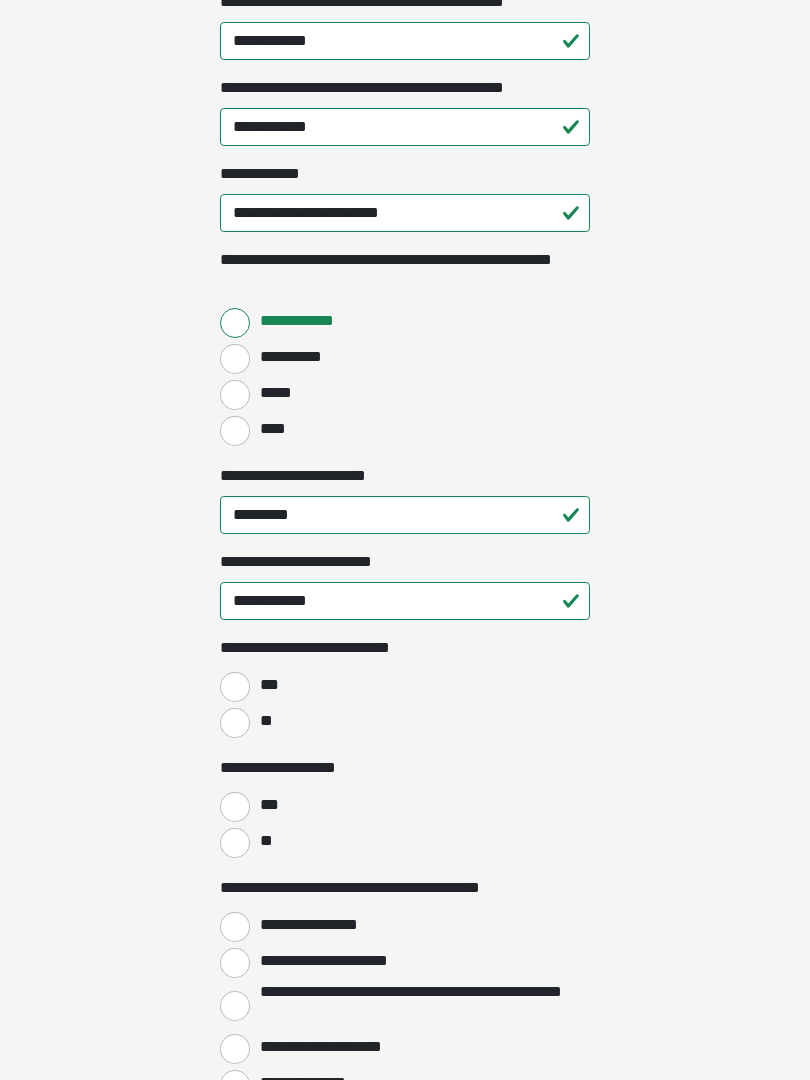 click on "**" at bounding box center [235, 723] 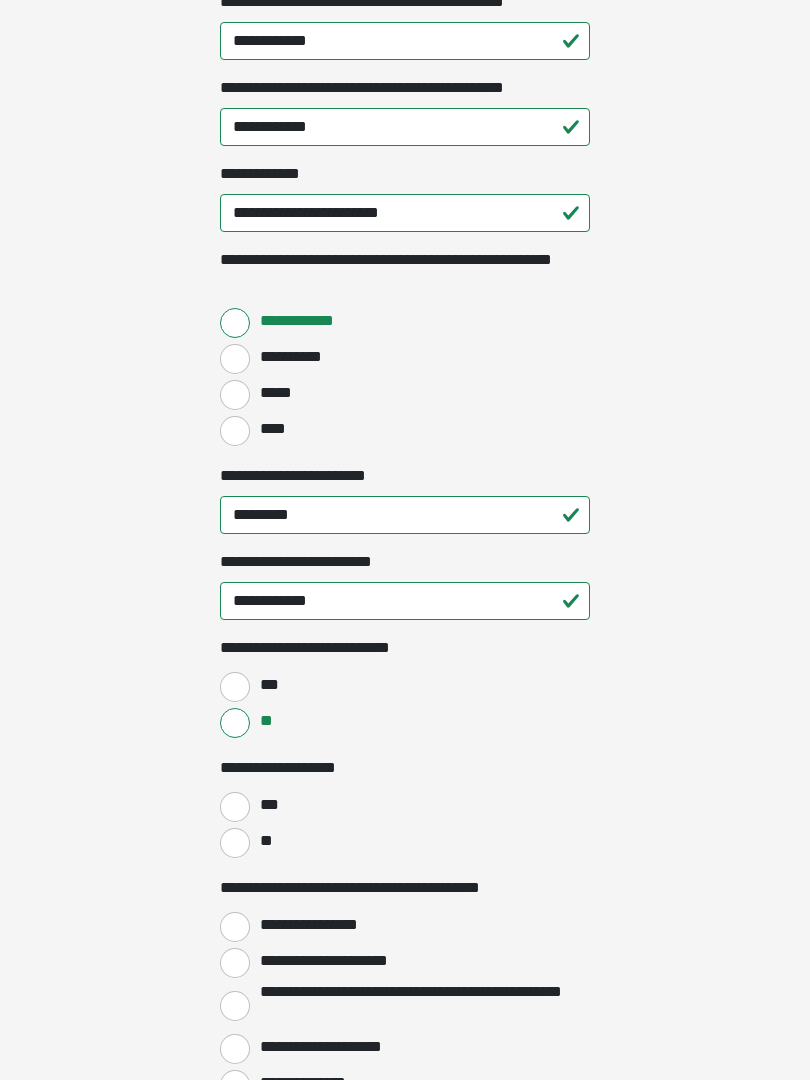 click on "**" at bounding box center (235, 843) 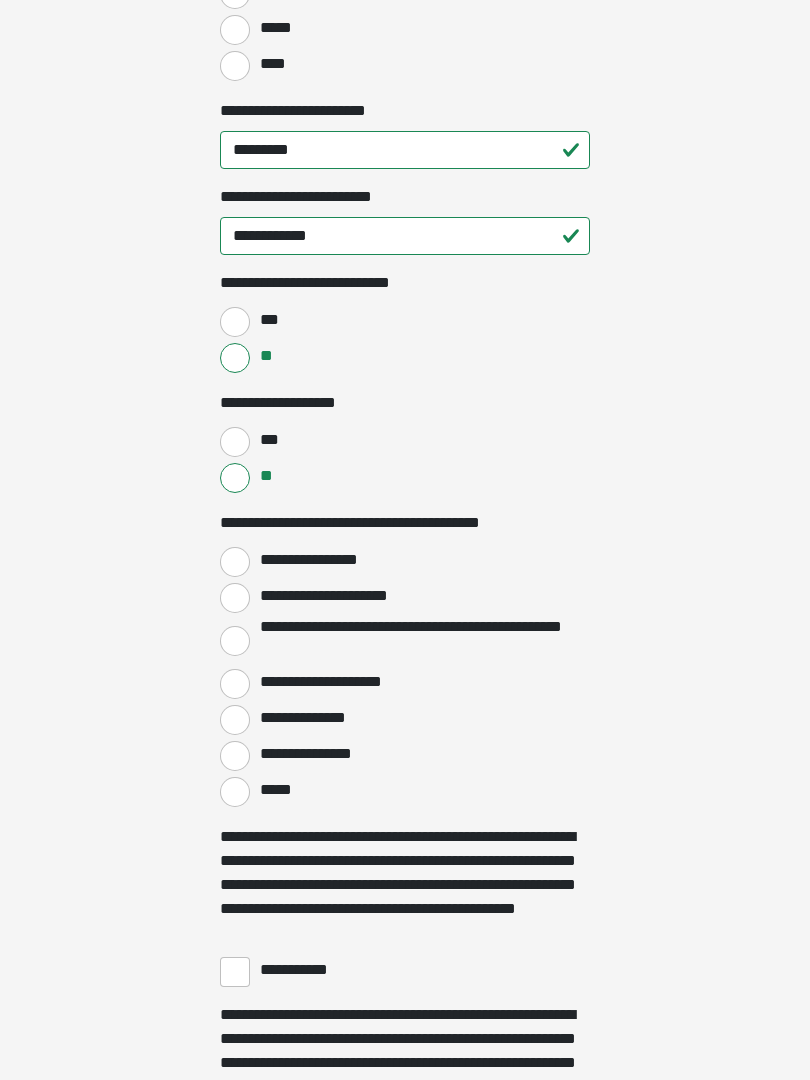 scroll, scrollTop: 2928, scrollLeft: 0, axis: vertical 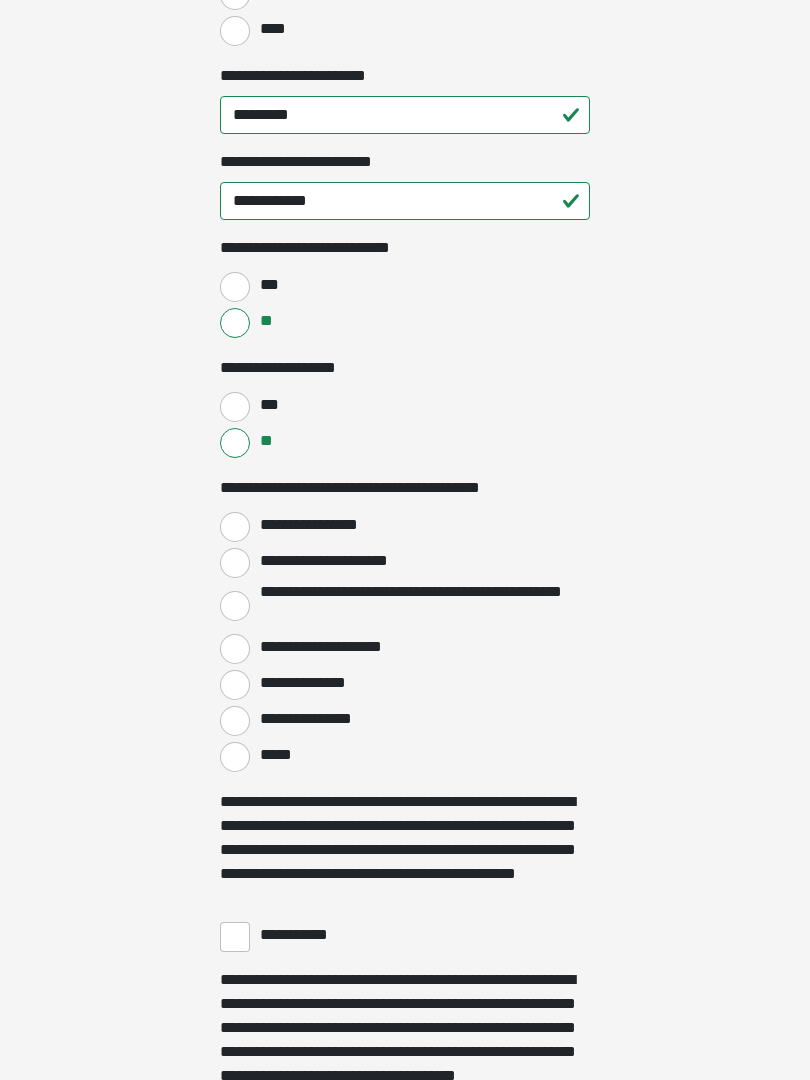 click on "**********" at bounding box center (235, 527) 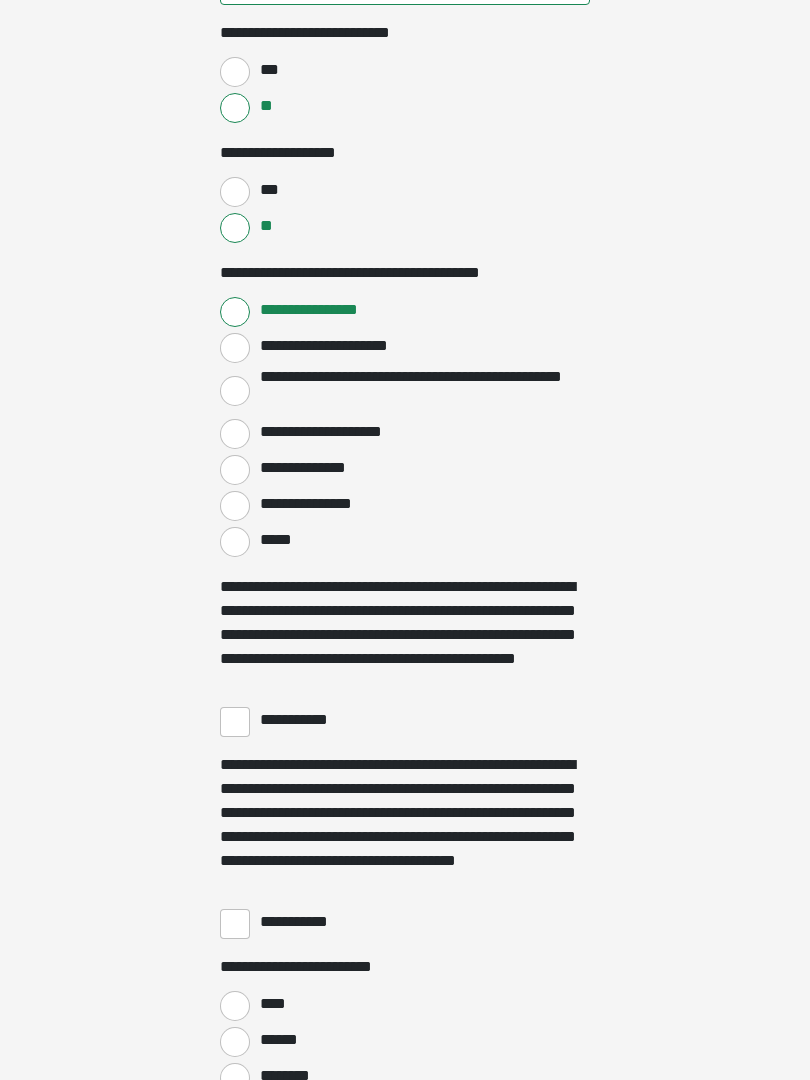 scroll, scrollTop: 3143, scrollLeft: 0, axis: vertical 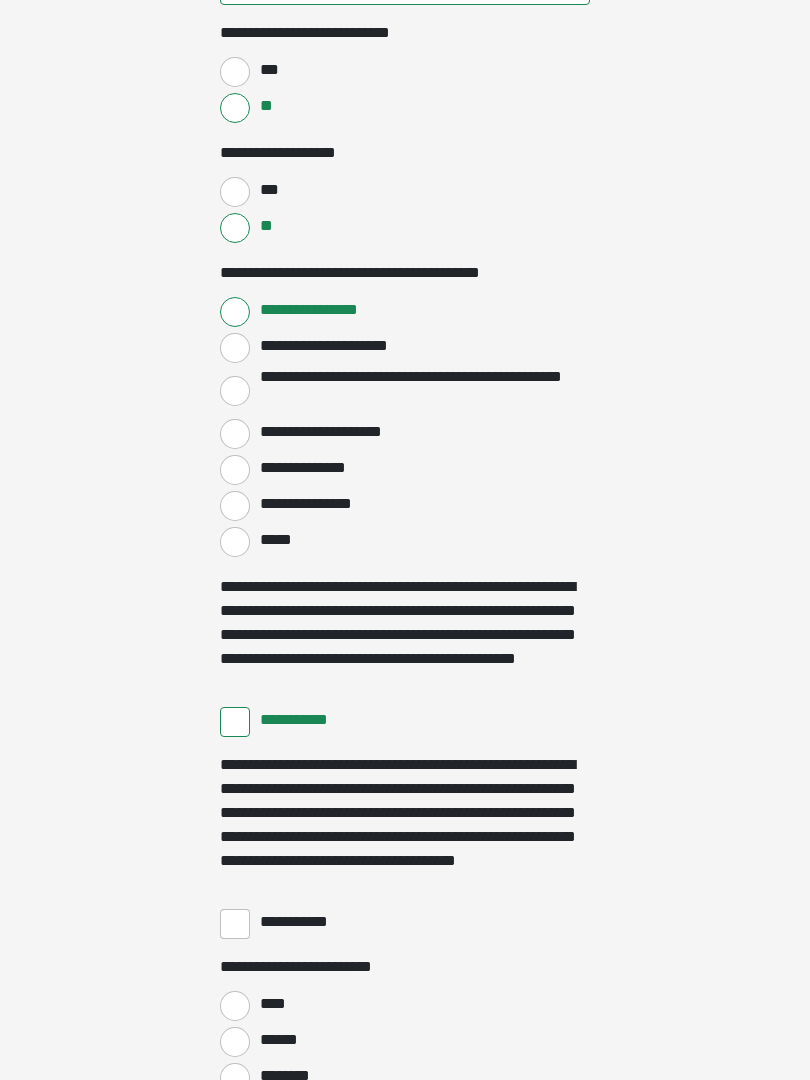 click on "**********" at bounding box center [235, 924] 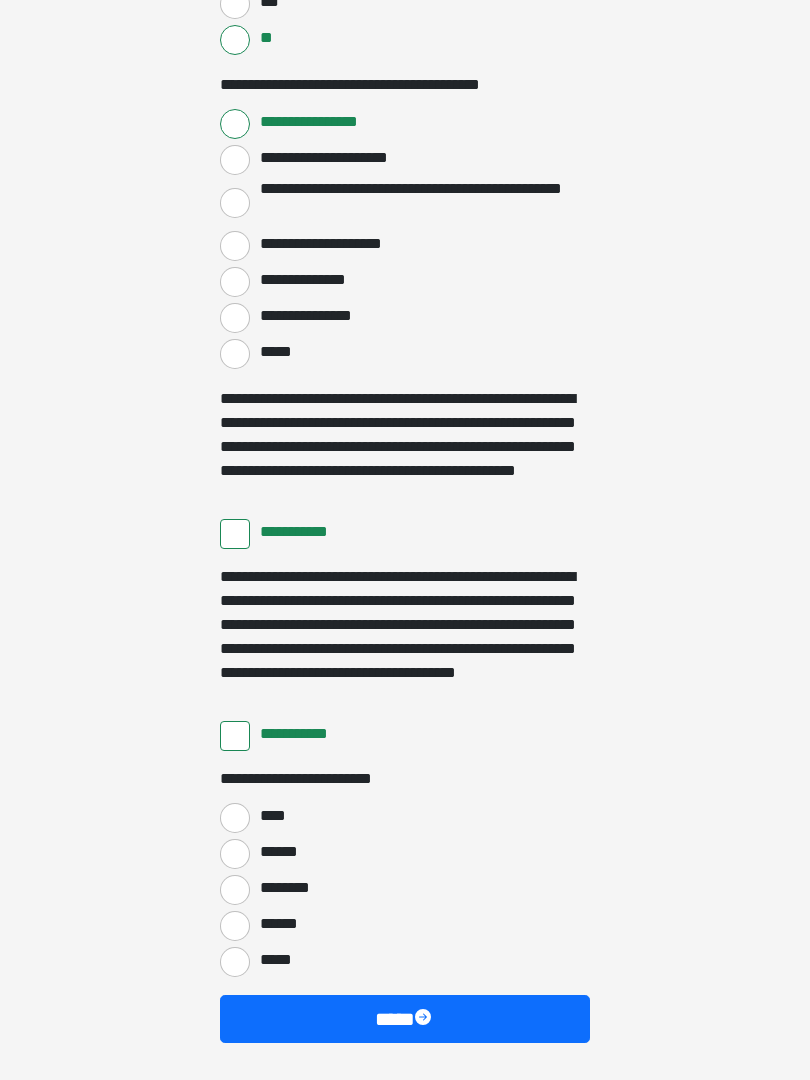 scroll, scrollTop: 3331, scrollLeft: 0, axis: vertical 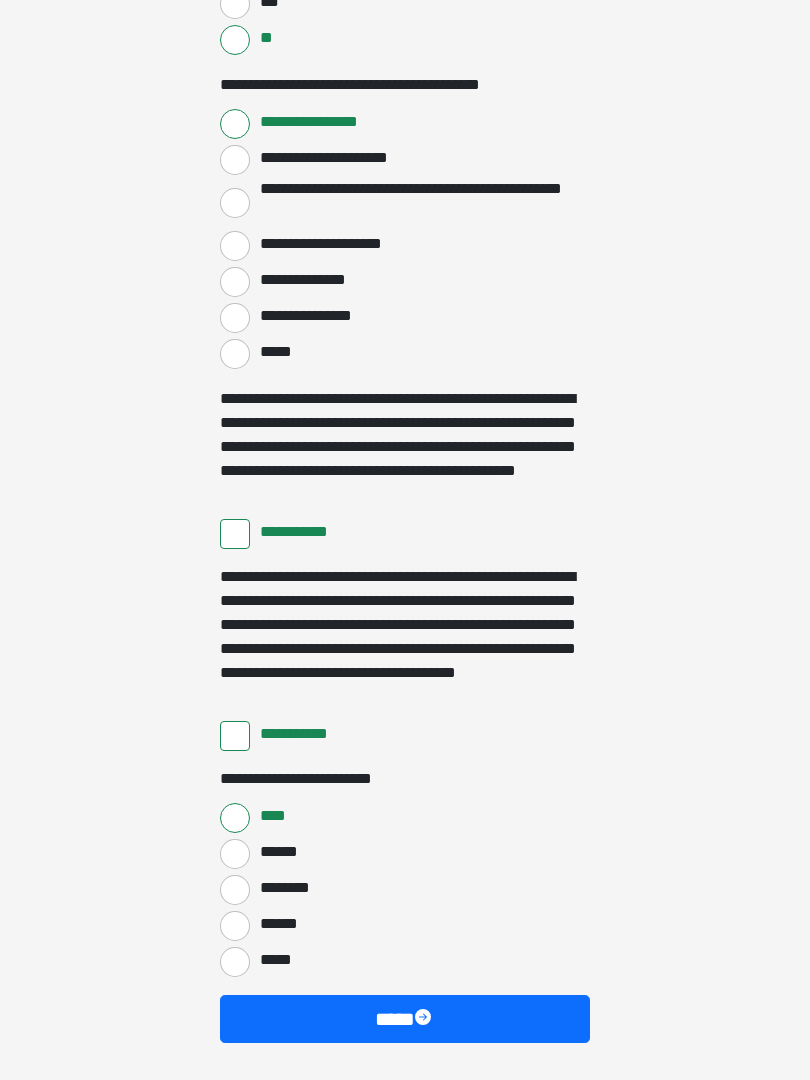 click on "****" at bounding box center [405, 1019] 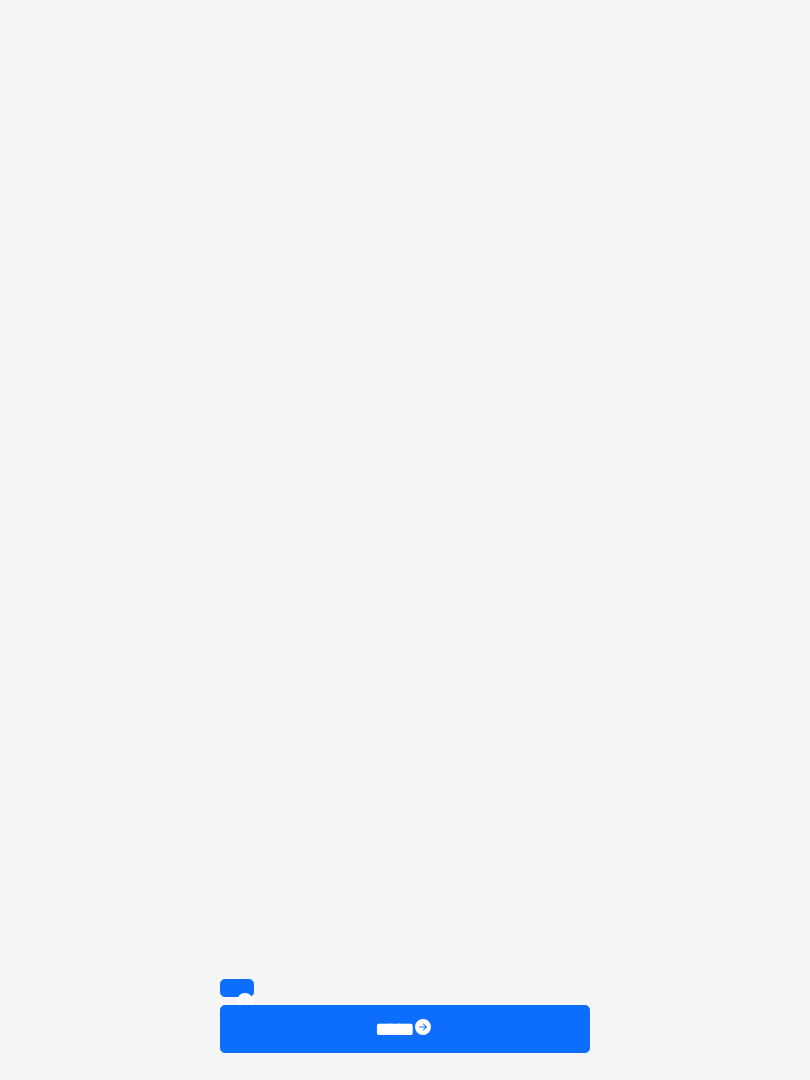 click on "**********" at bounding box center (405, -2791) 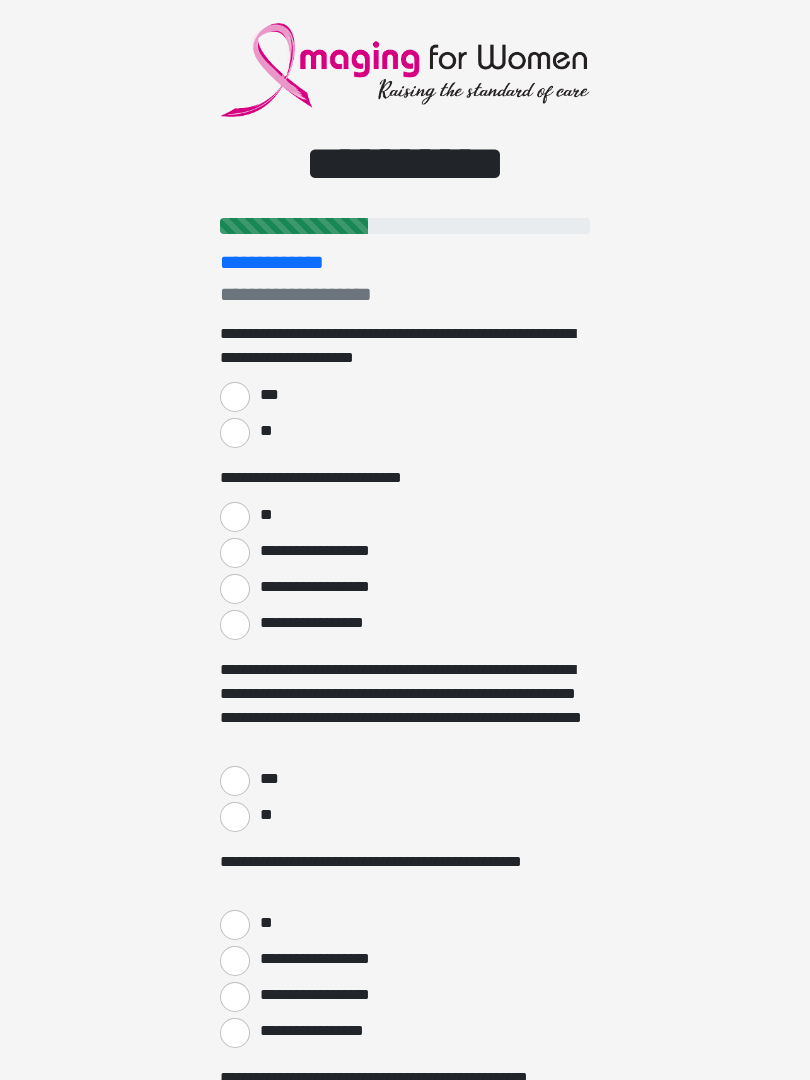 scroll, scrollTop: 0, scrollLeft: 0, axis: both 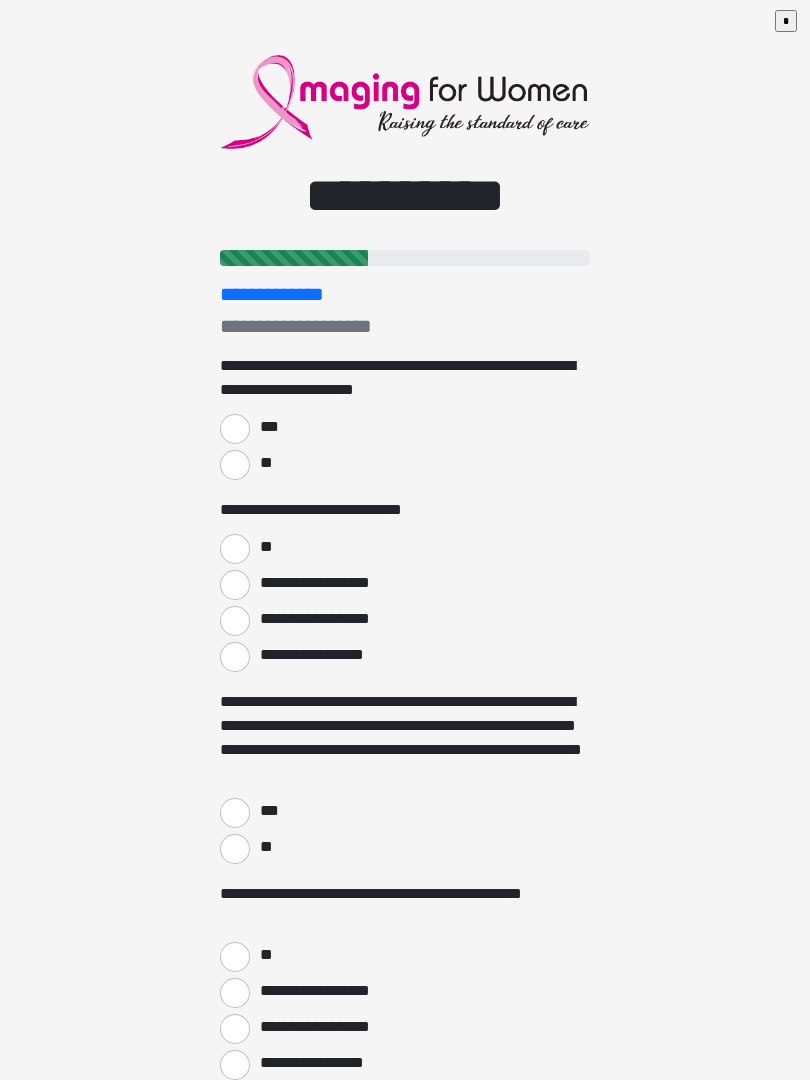 click on "**" at bounding box center (235, 465) 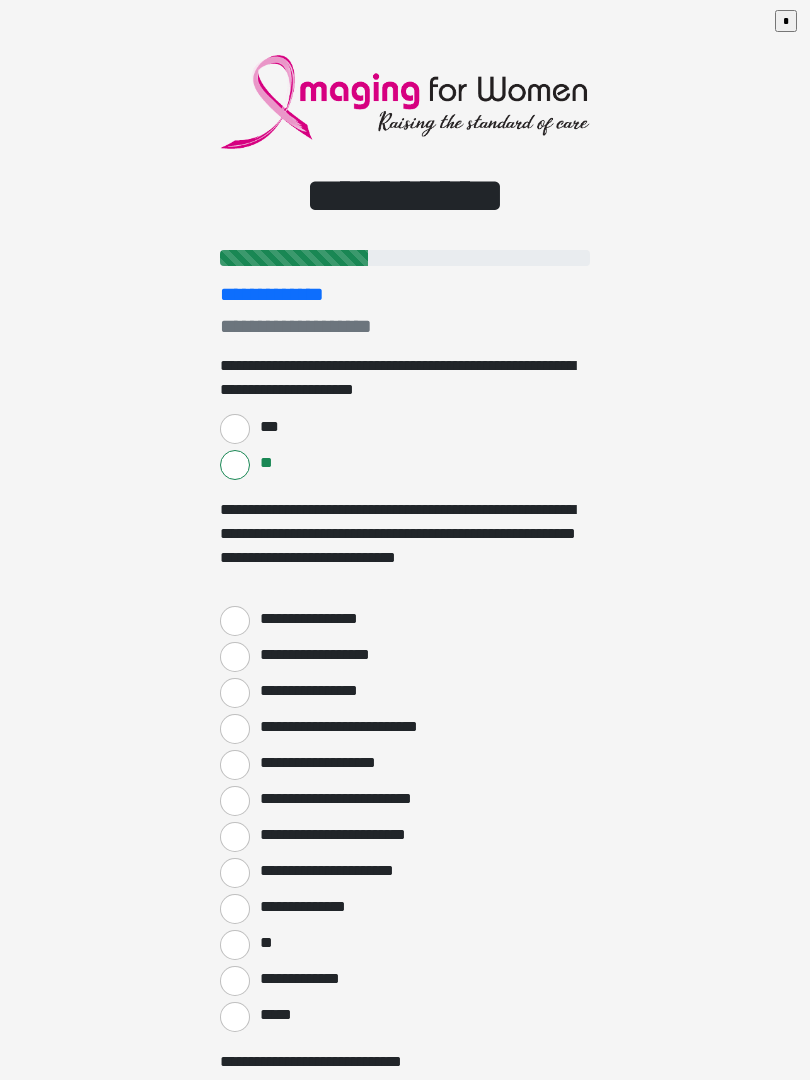 click on "**********" at bounding box center [235, 657] 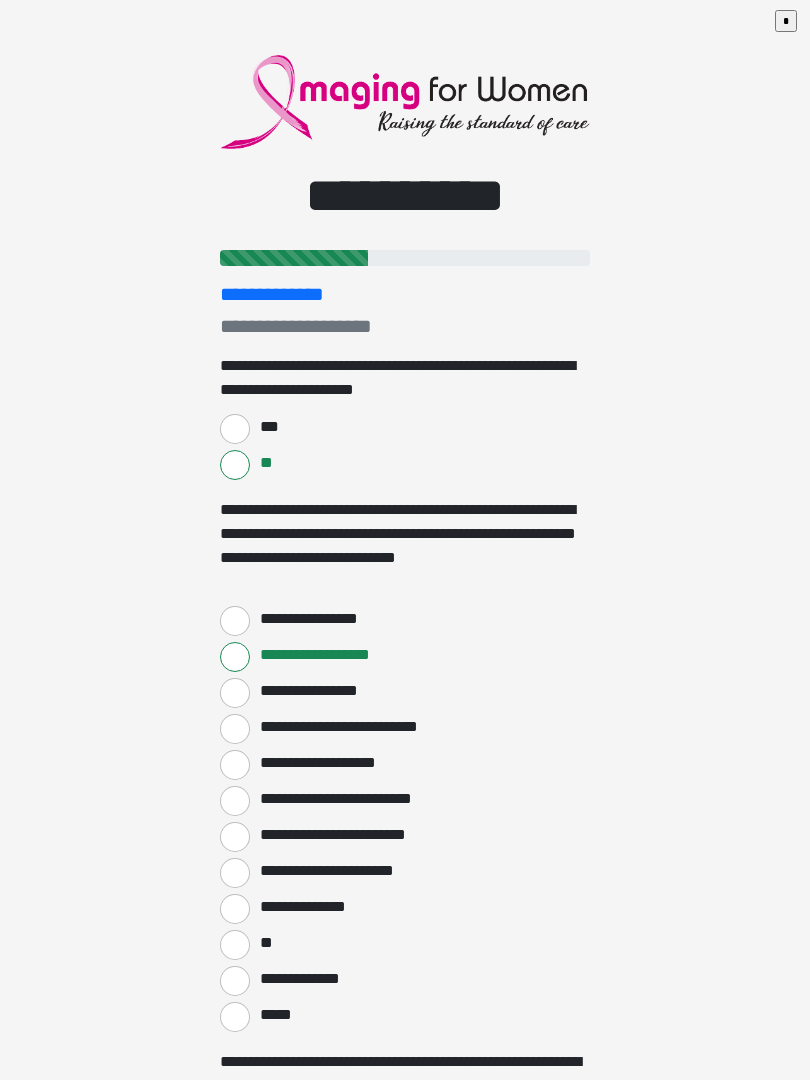 click on "**********" at bounding box center (235, 837) 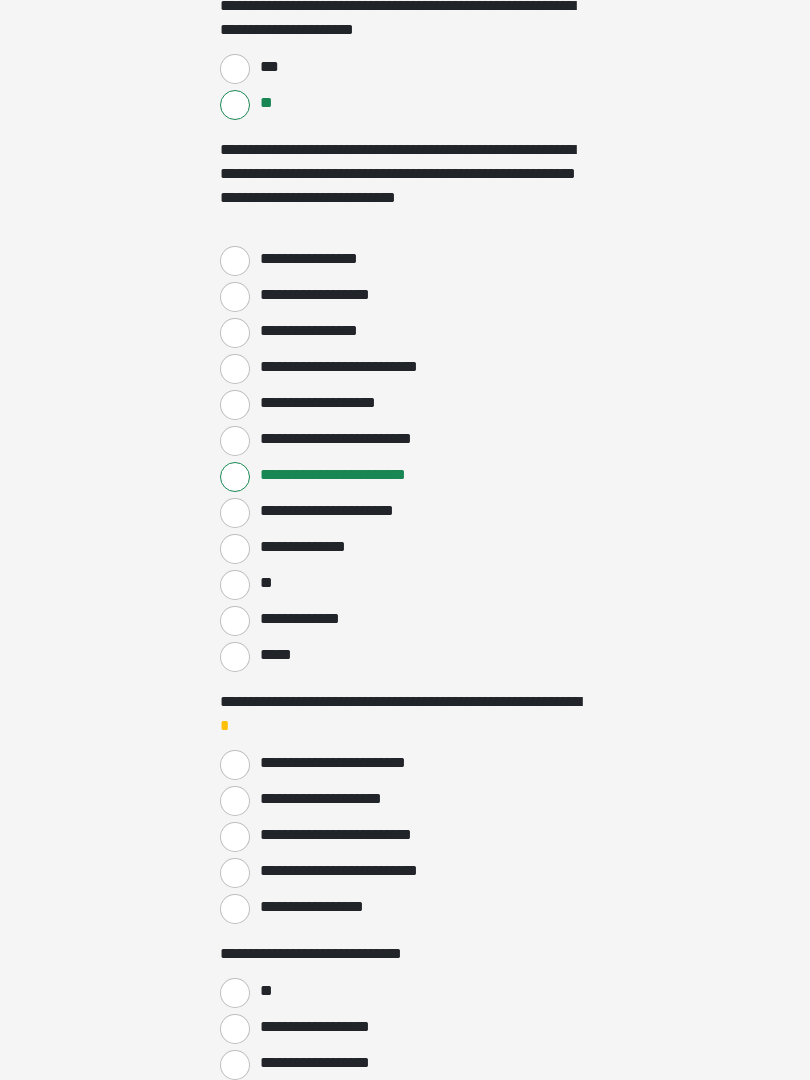 scroll, scrollTop: 360, scrollLeft: 0, axis: vertical 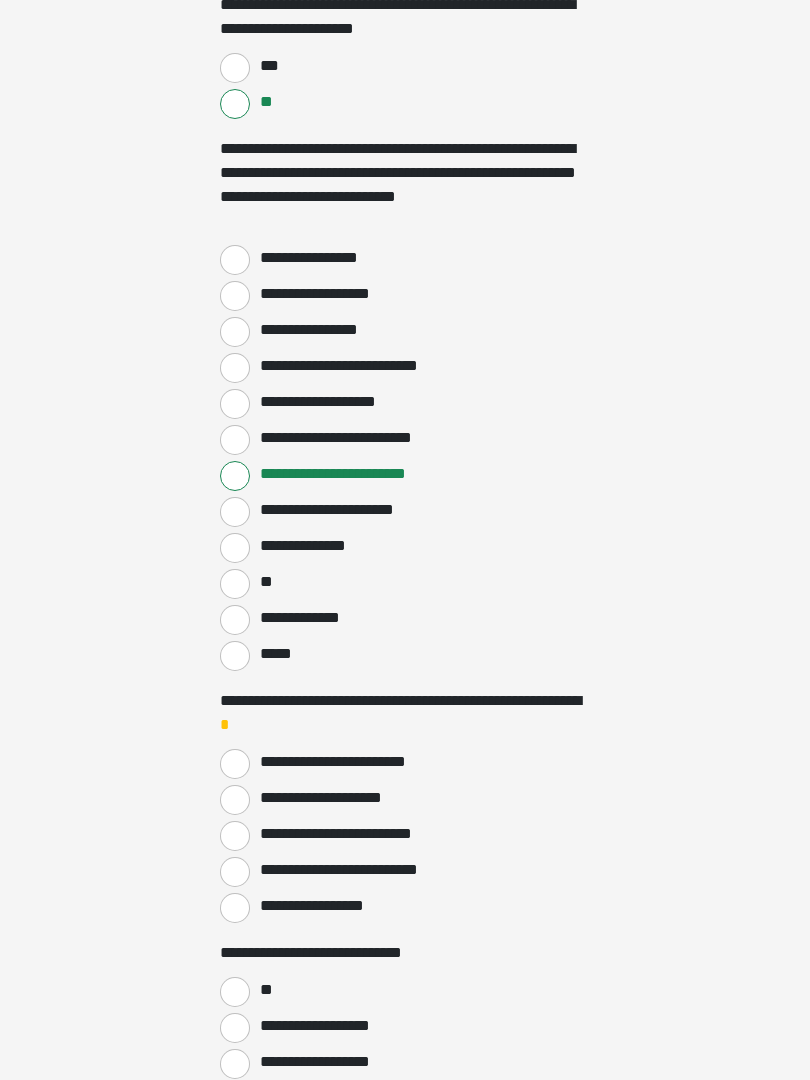 click on "**********" at bounding box center [235, 837] 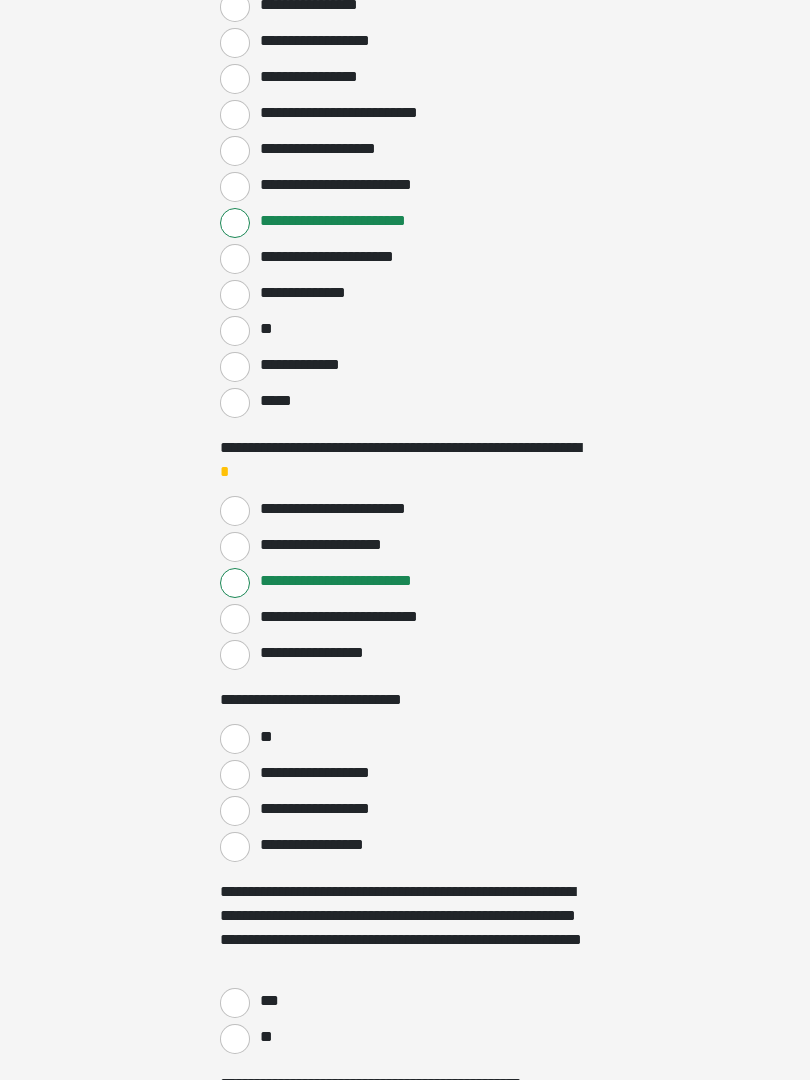 click on "**" at bounding box center [235, 739] 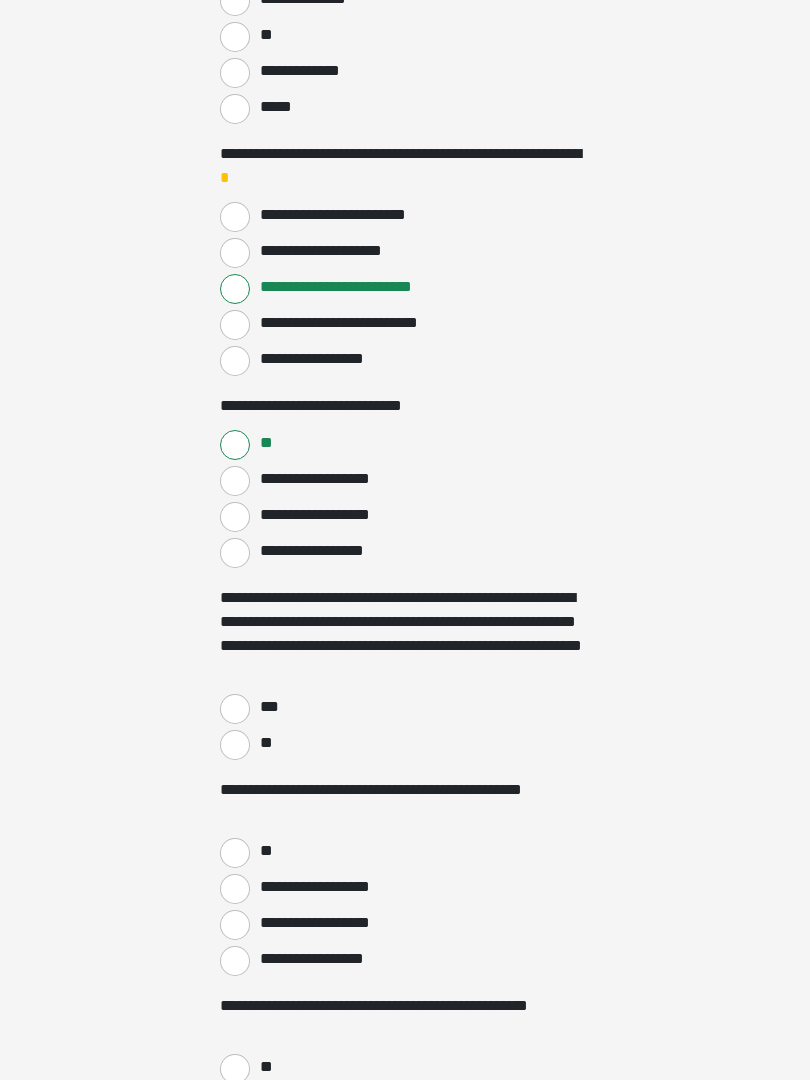 scroll, scrollTop: 908, scrollLeft: 0, axis: vertical 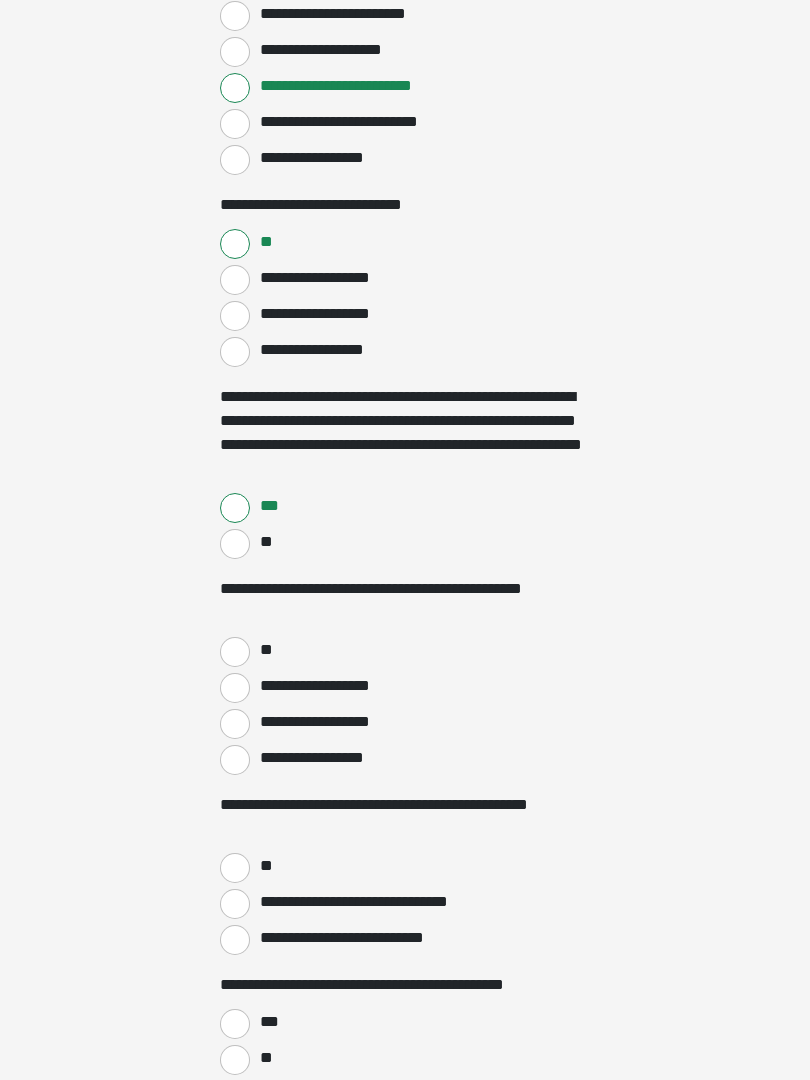 click on "**" at bounding box center [235, 652] 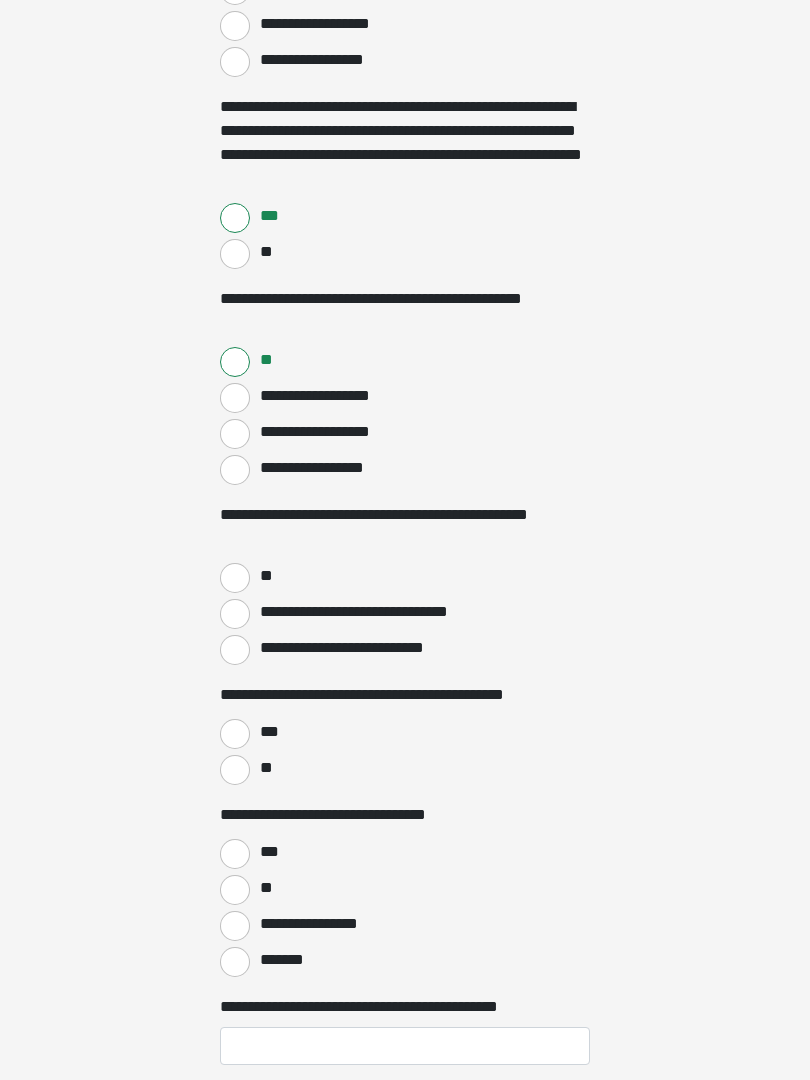 scroll, scrollTop: 1399, scrollLeft: 0, axis: vertical 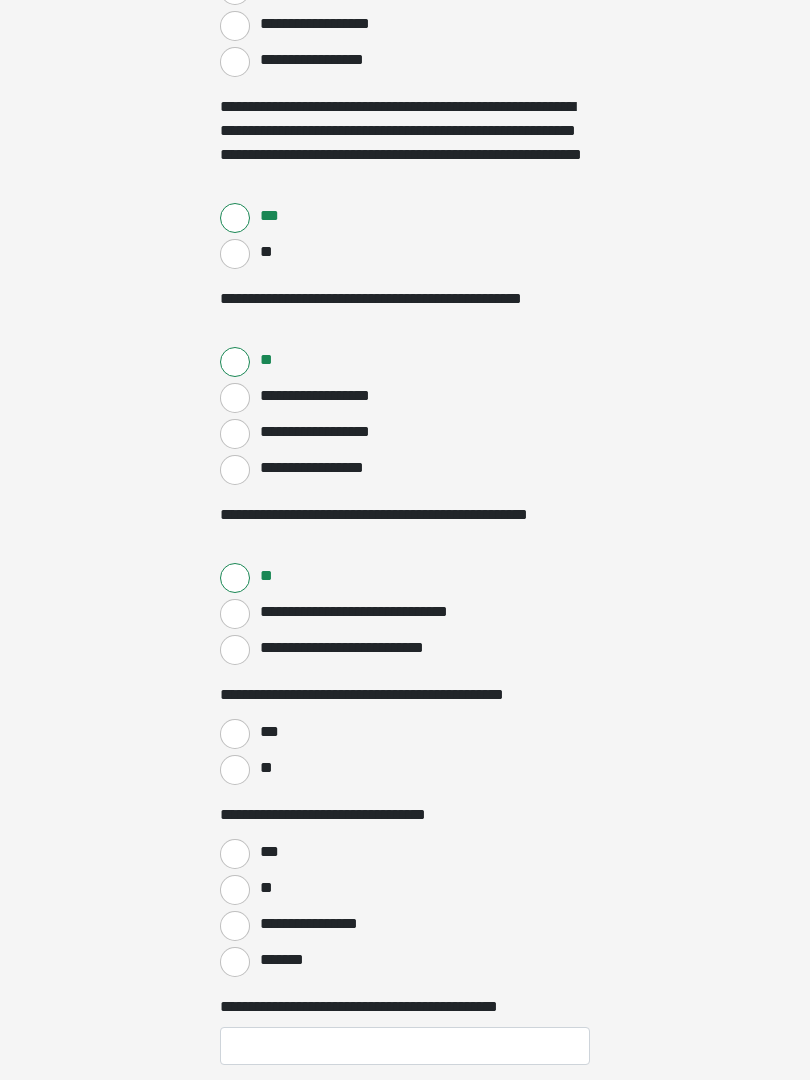 click on "***" at bounding box center [235, 734] 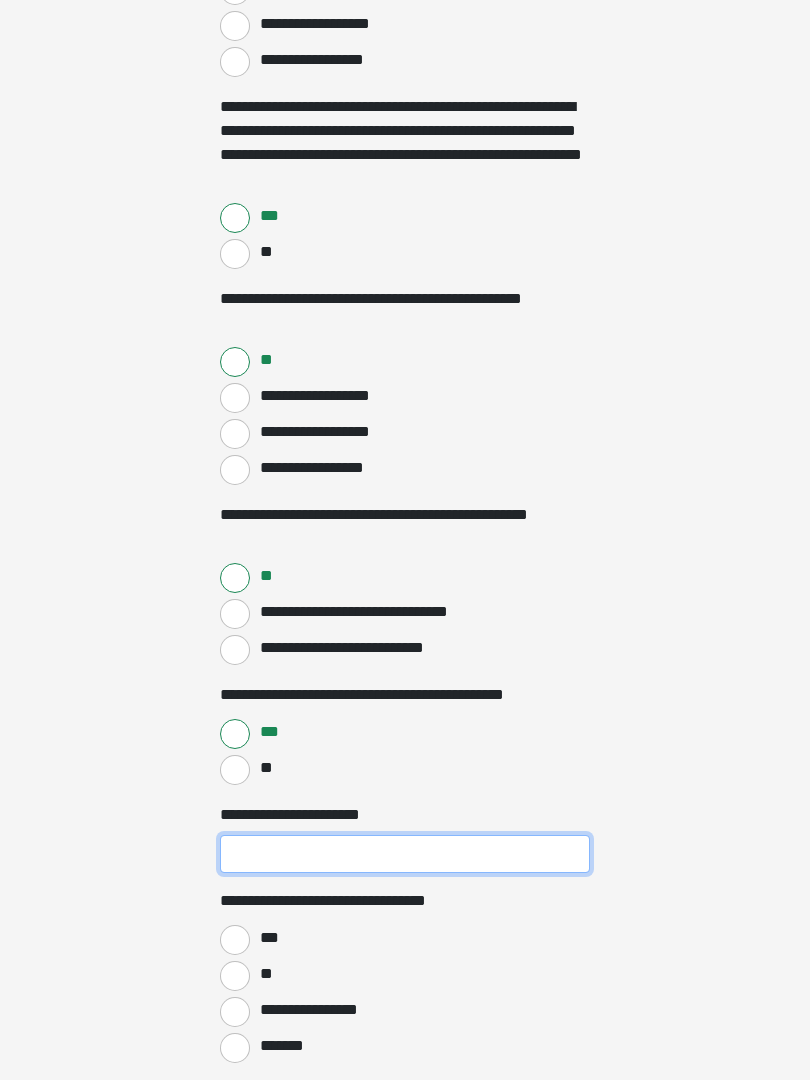 click on "**********" at bounding box center (405, 854) 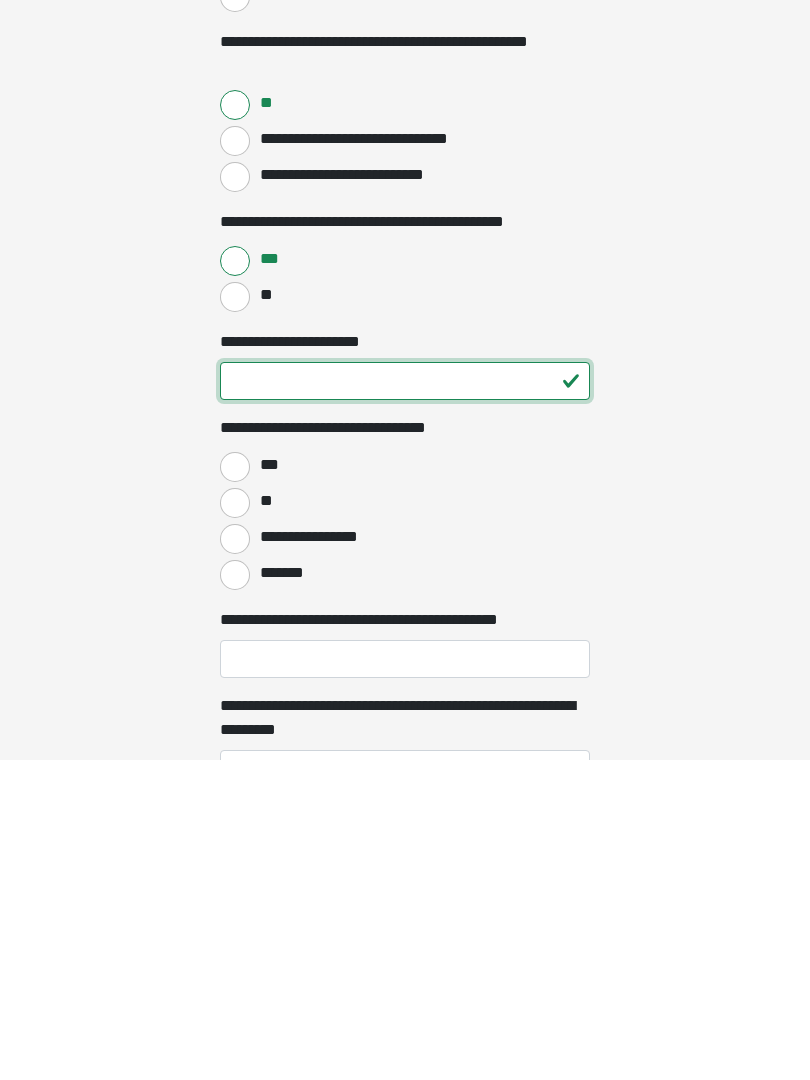 type on "**" 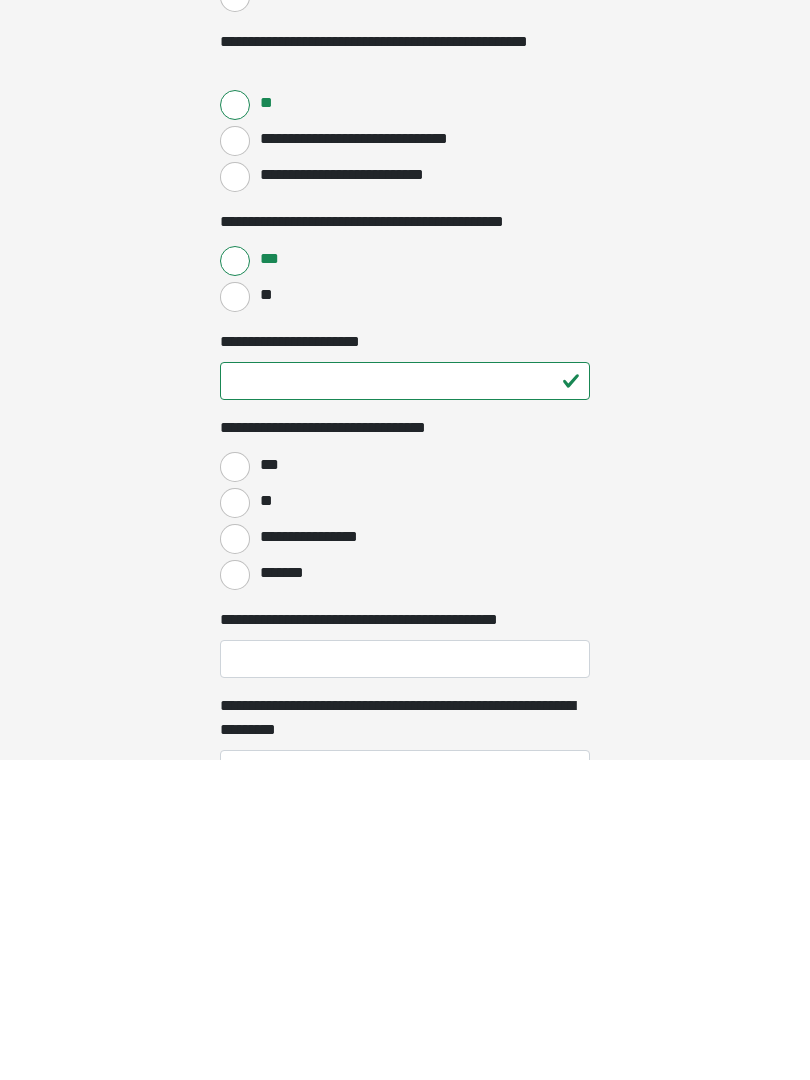 click on "**********" at bounding box center (235, 859) 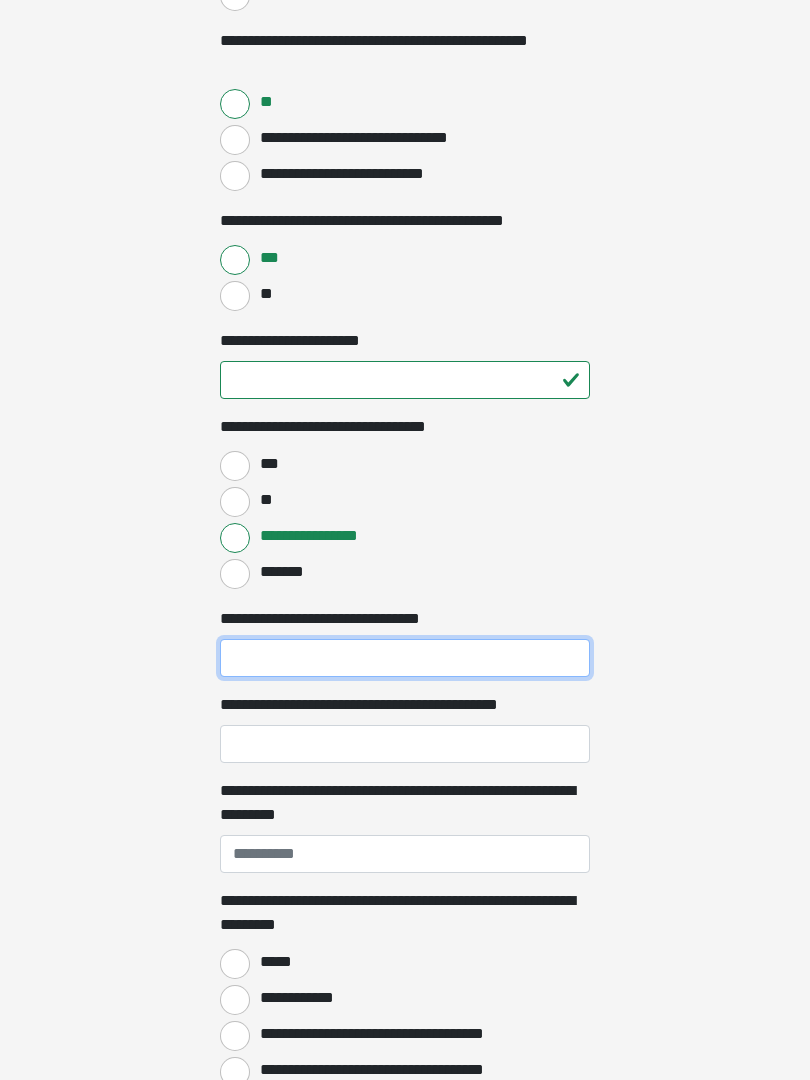 click on "**********" at bounding box center [405, 658] 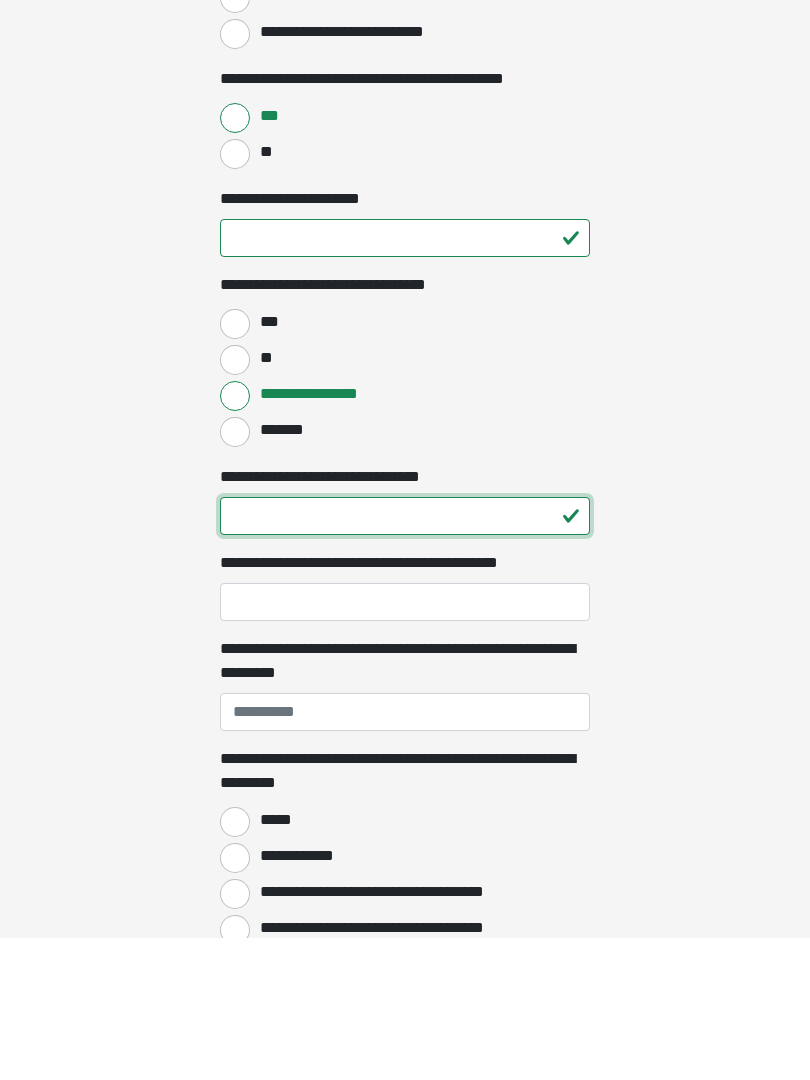 type on "**" 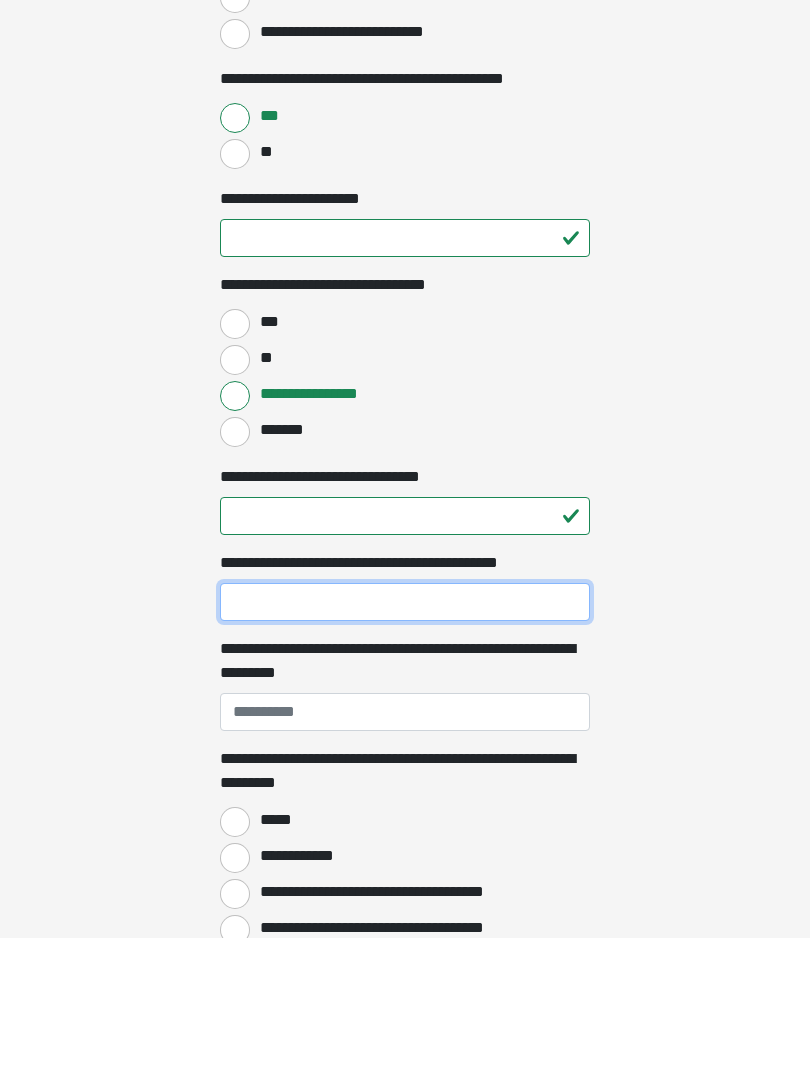 click on "**********" at bounding box center (405, 745) 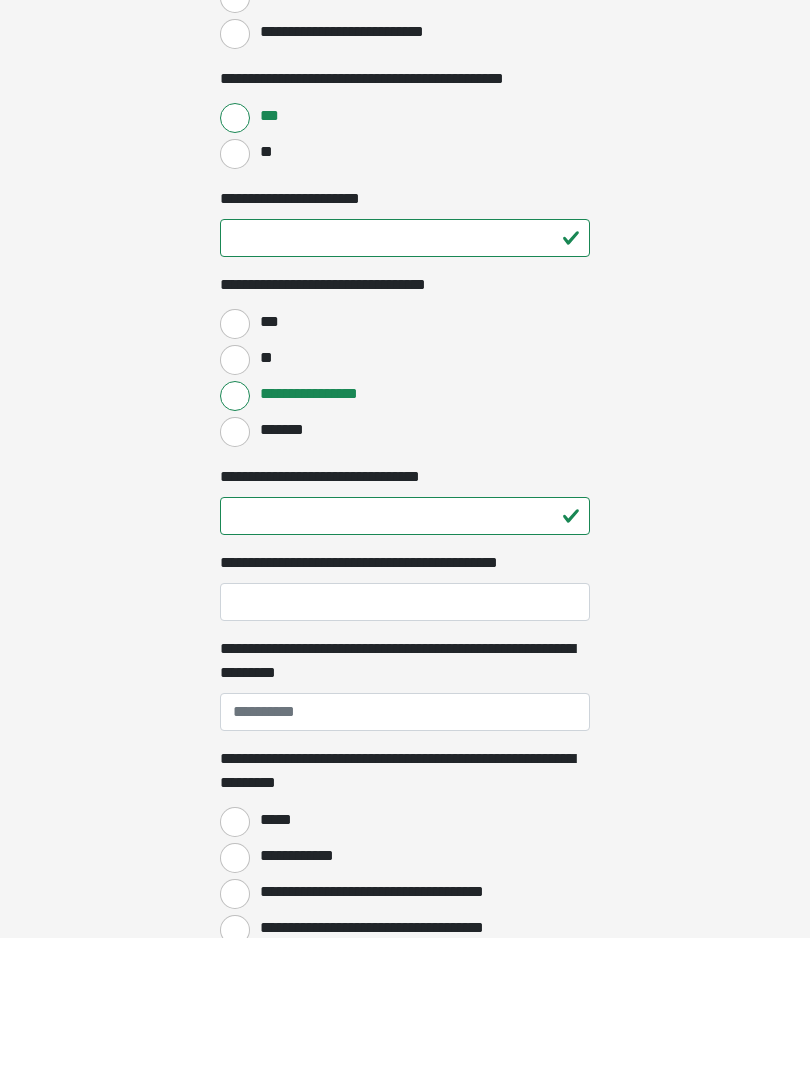 scroll, scrollTop: 2015, scrollLeft: 0, axis: vertical 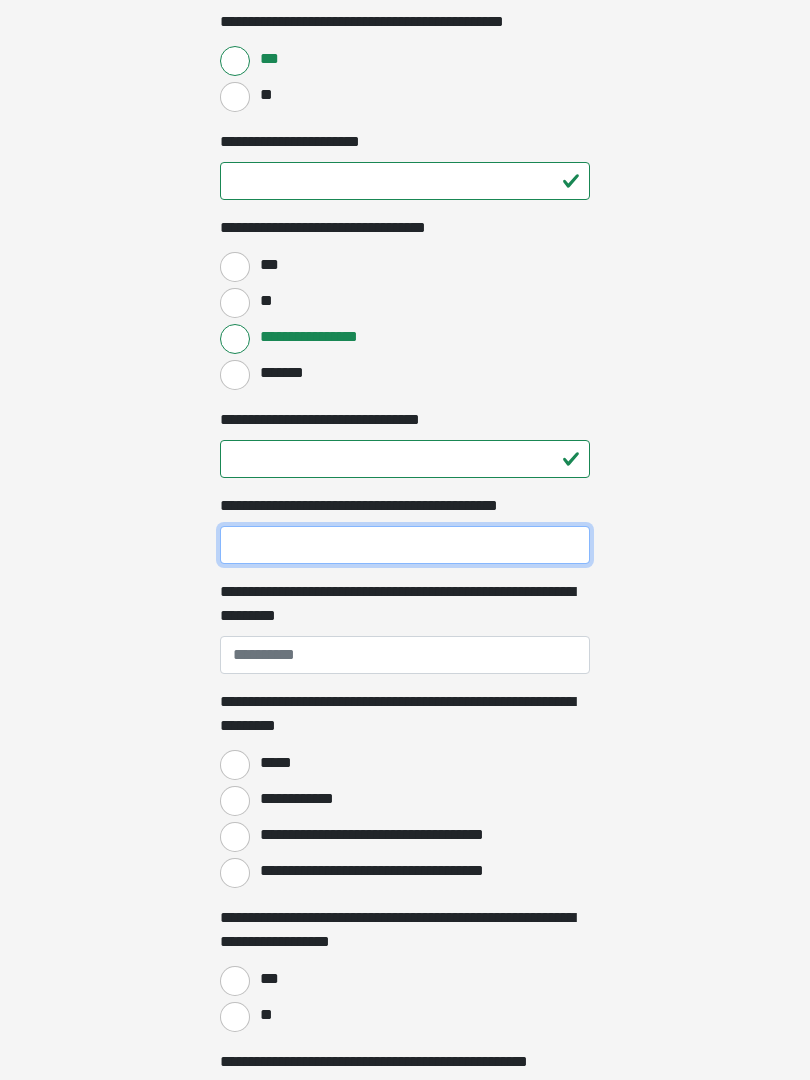 click on "**********" at bounding box center (405, 545) 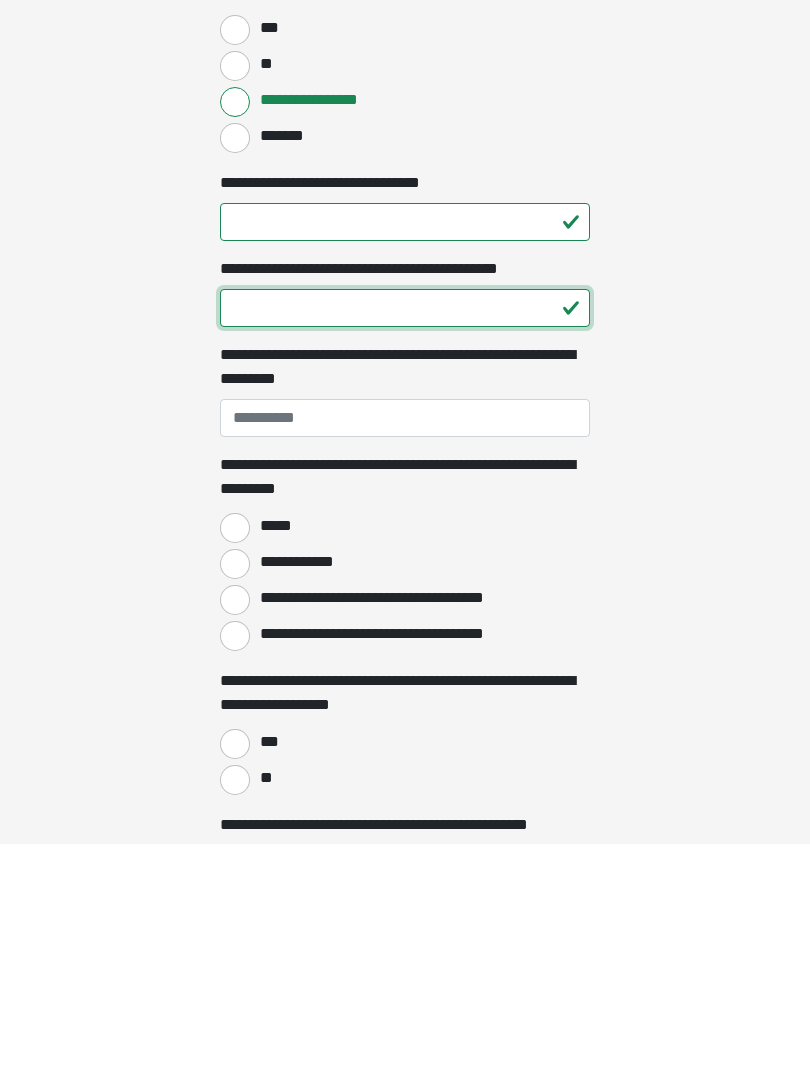 type on "**" 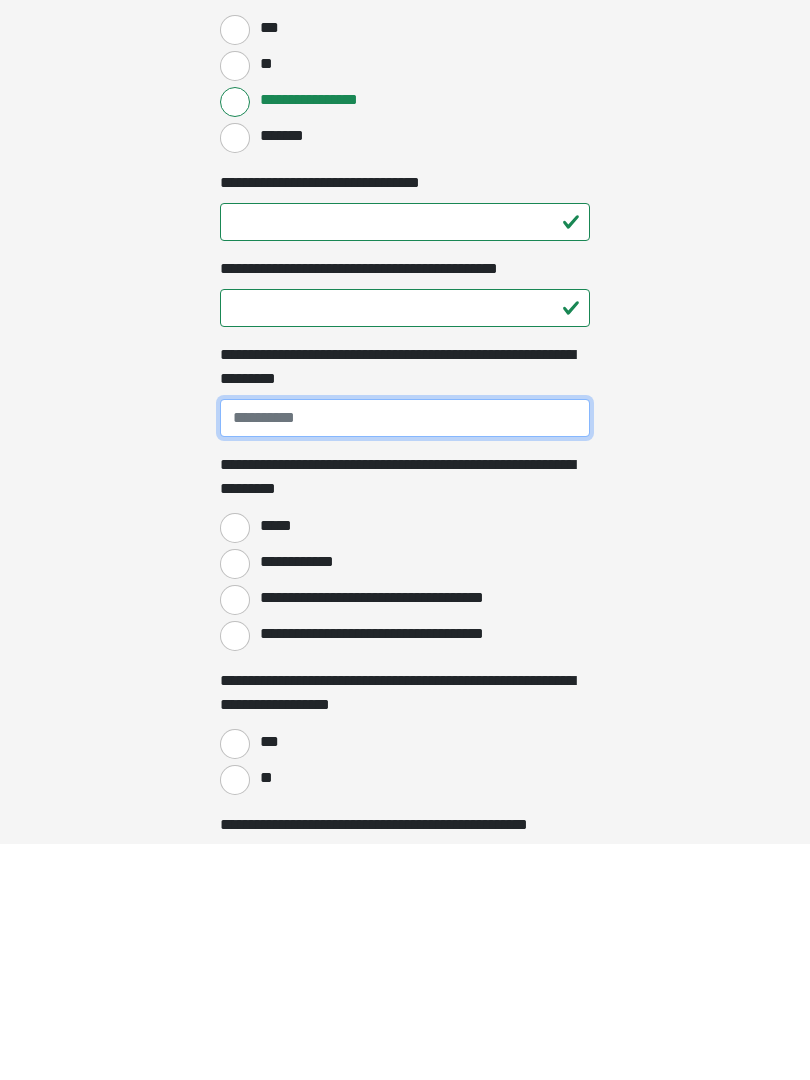click on "**********" at bounding box center (405, 655) 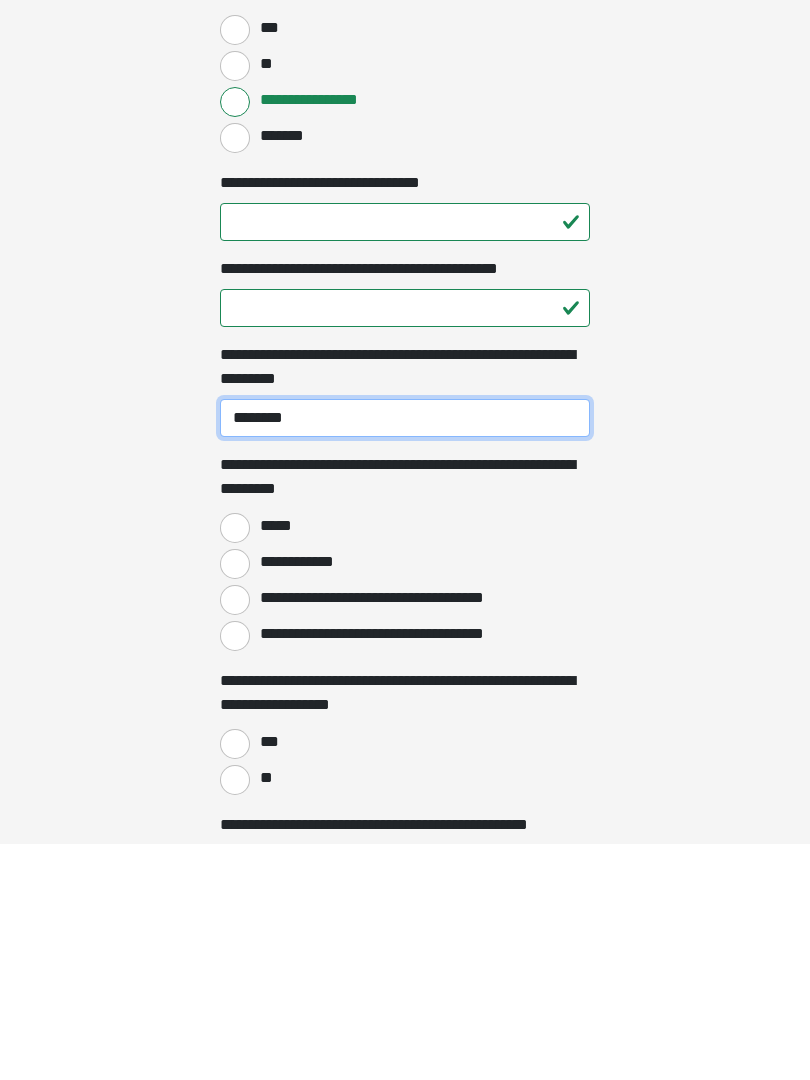 type on "********" 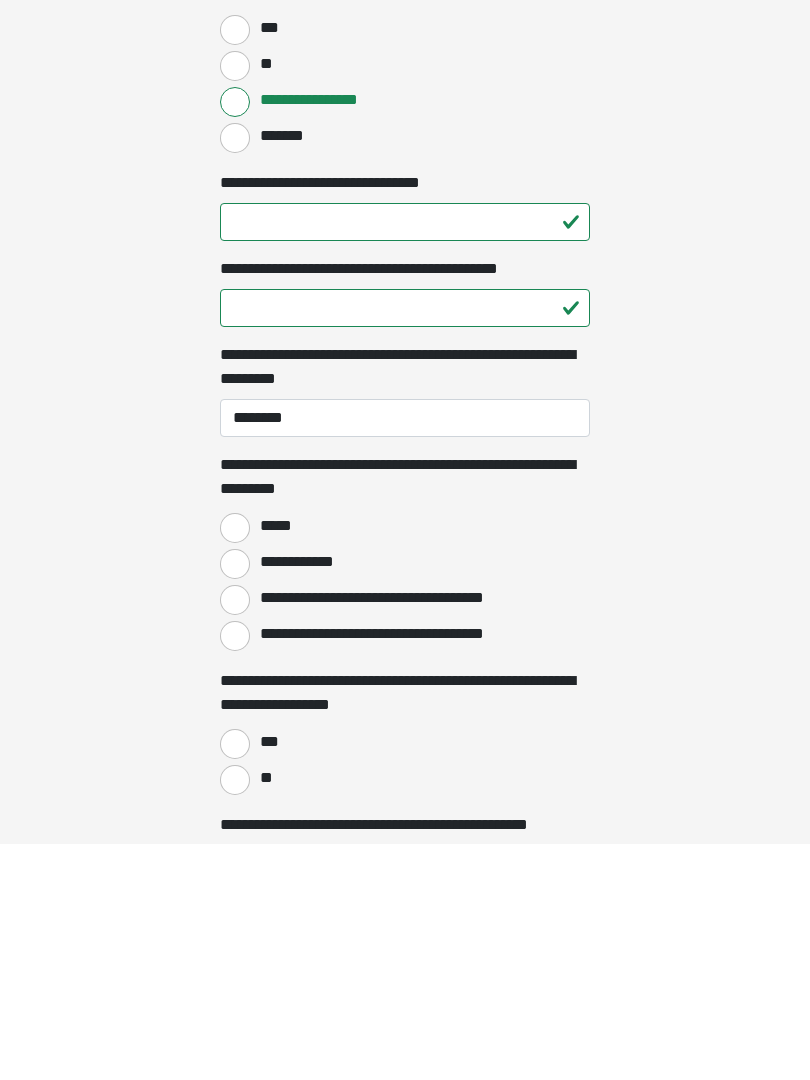 click on "**********" at bounding box center (235, 801) 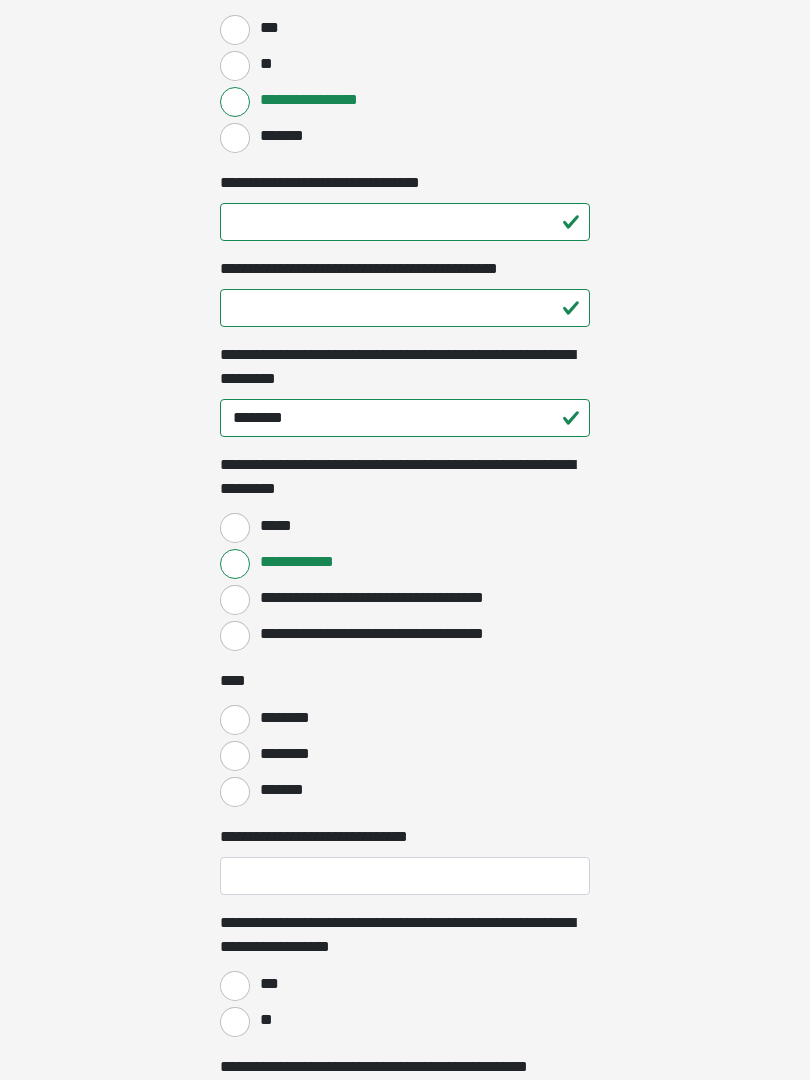 click on "********" at bounding box center (235, 756) 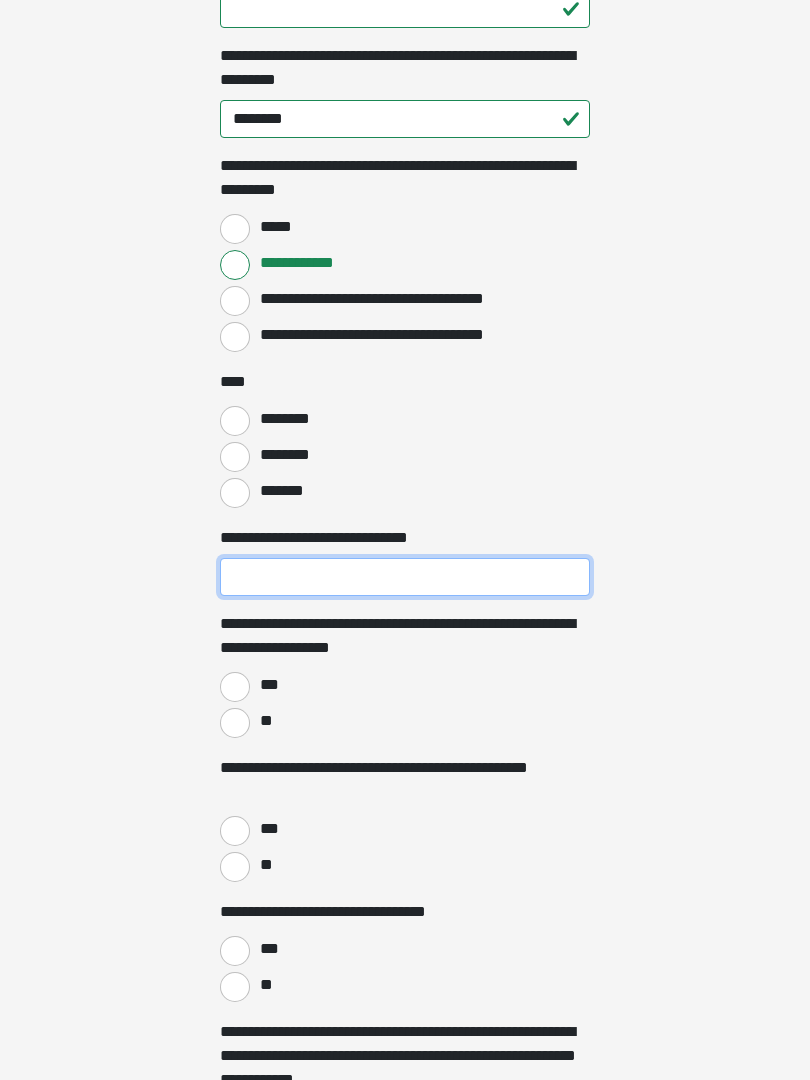 click on "**********" at bounding box center (405, 578) 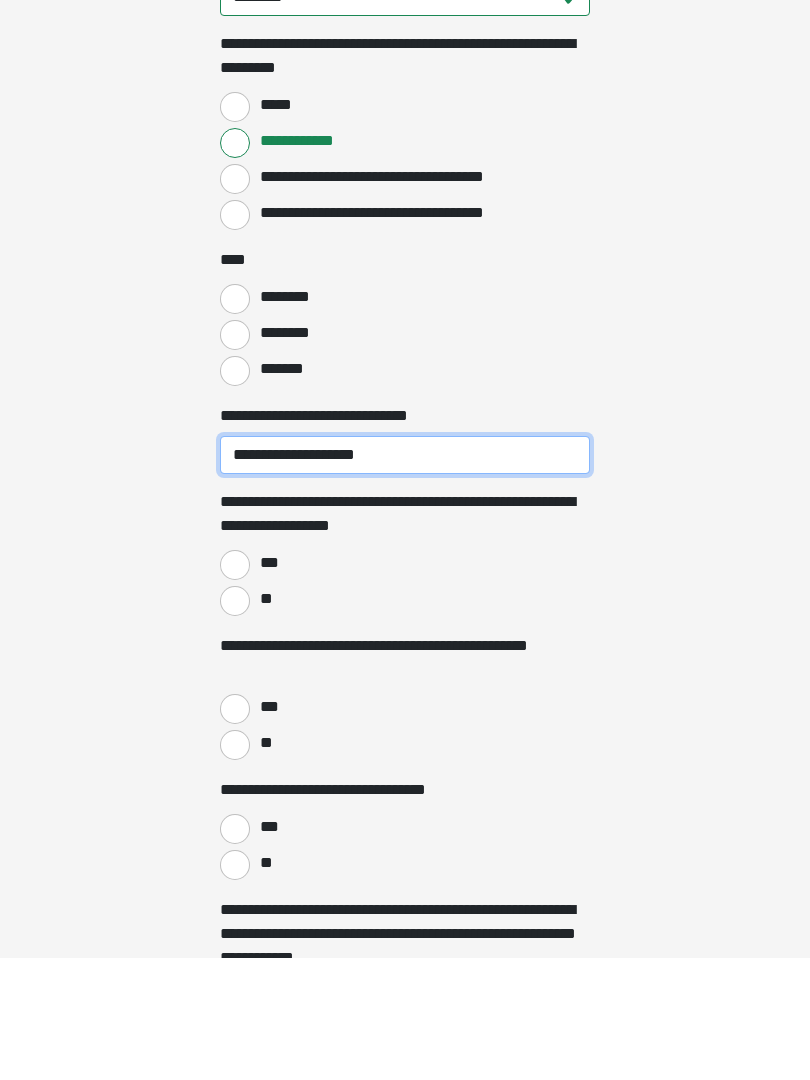 type on "**********" 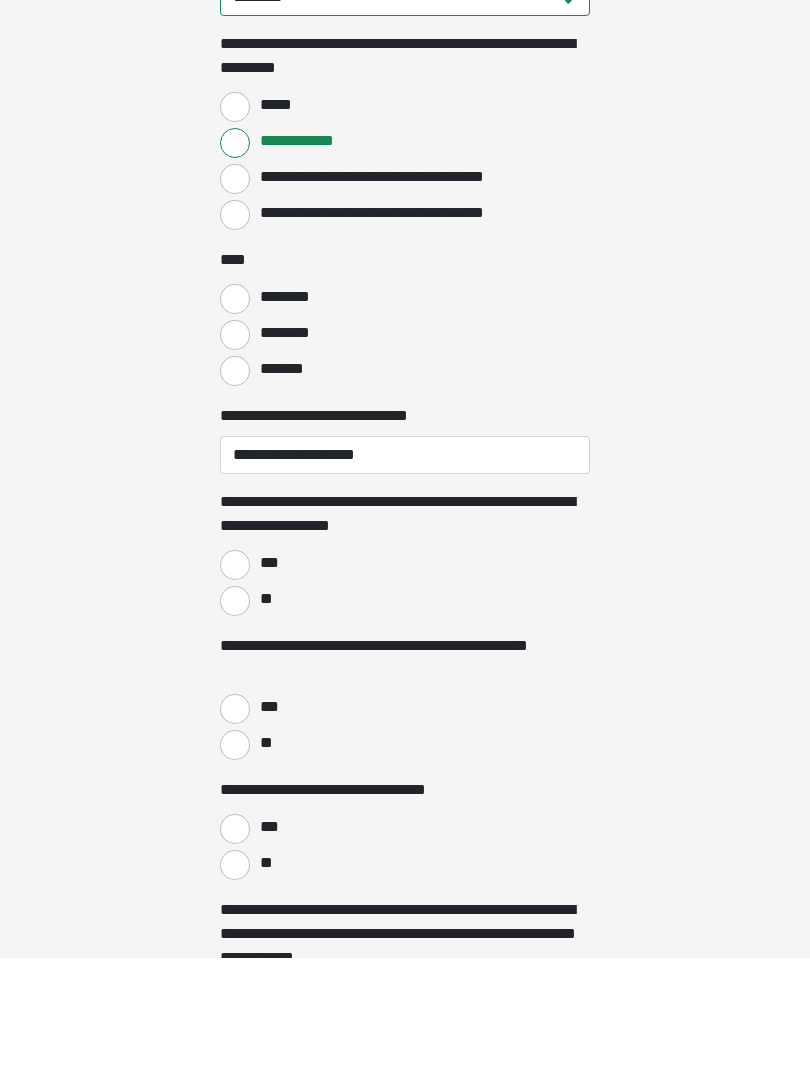 click on "***" at bounding box center [235, 688] 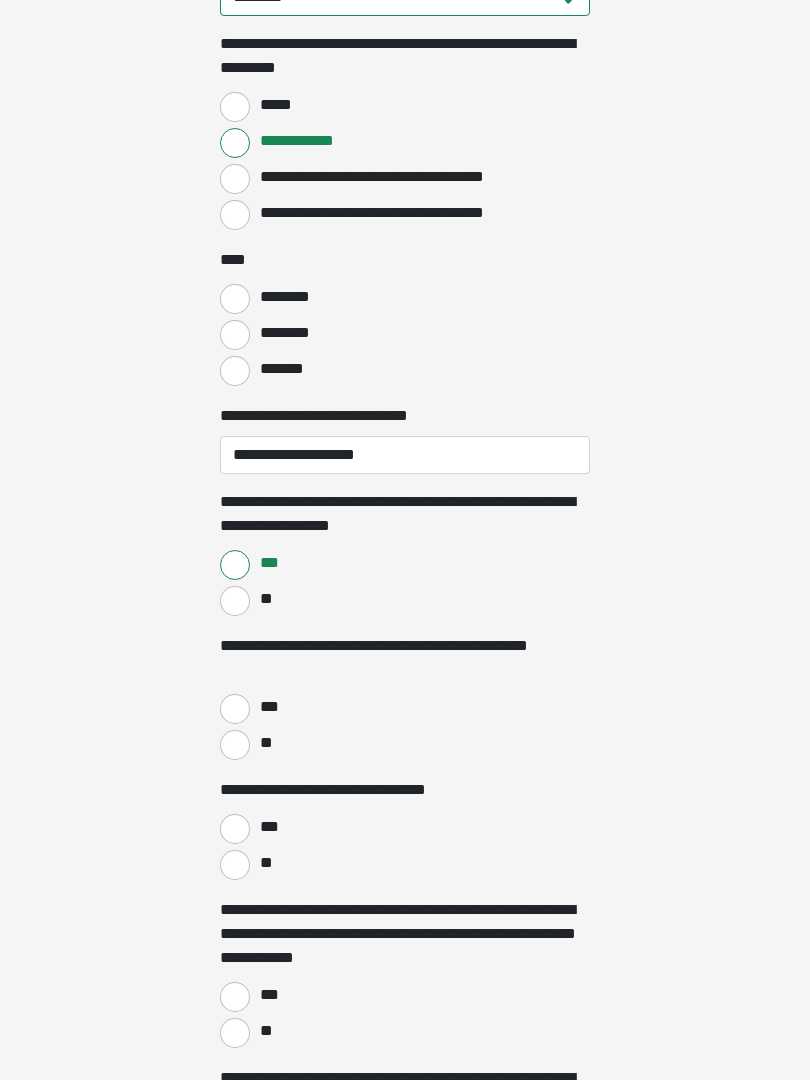 click on "**" at bounding box center (235, 601) 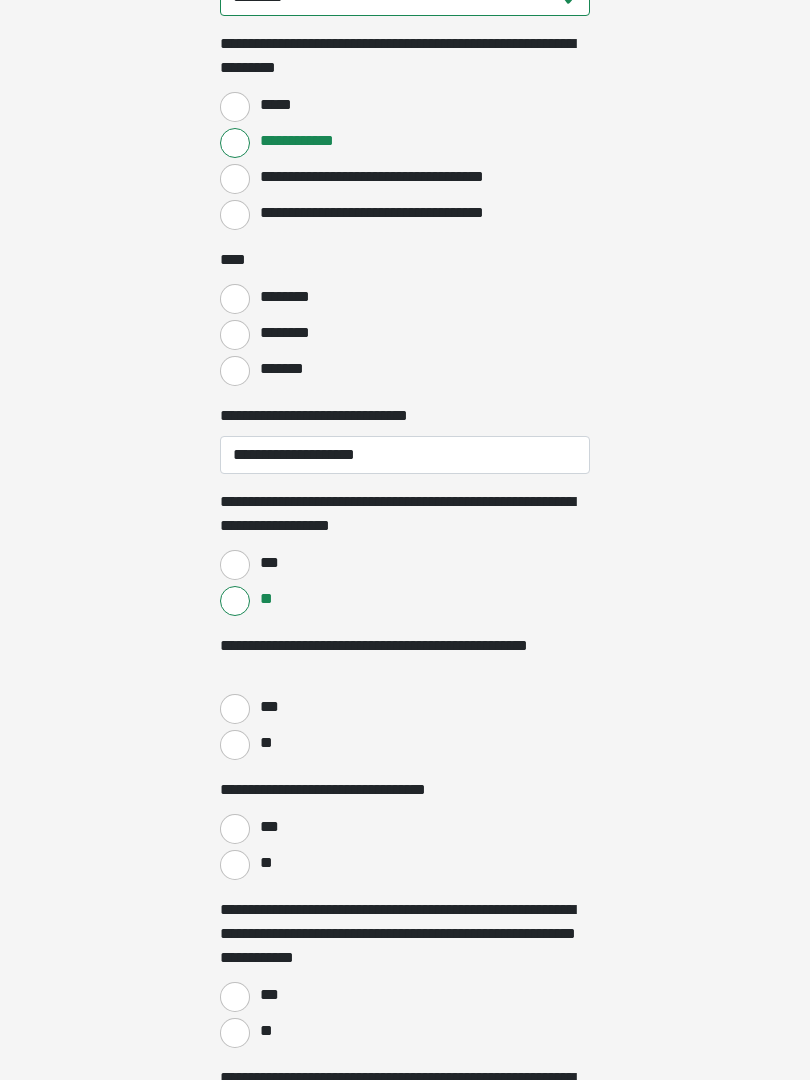 click on "**" at bounding box center (235, 745) 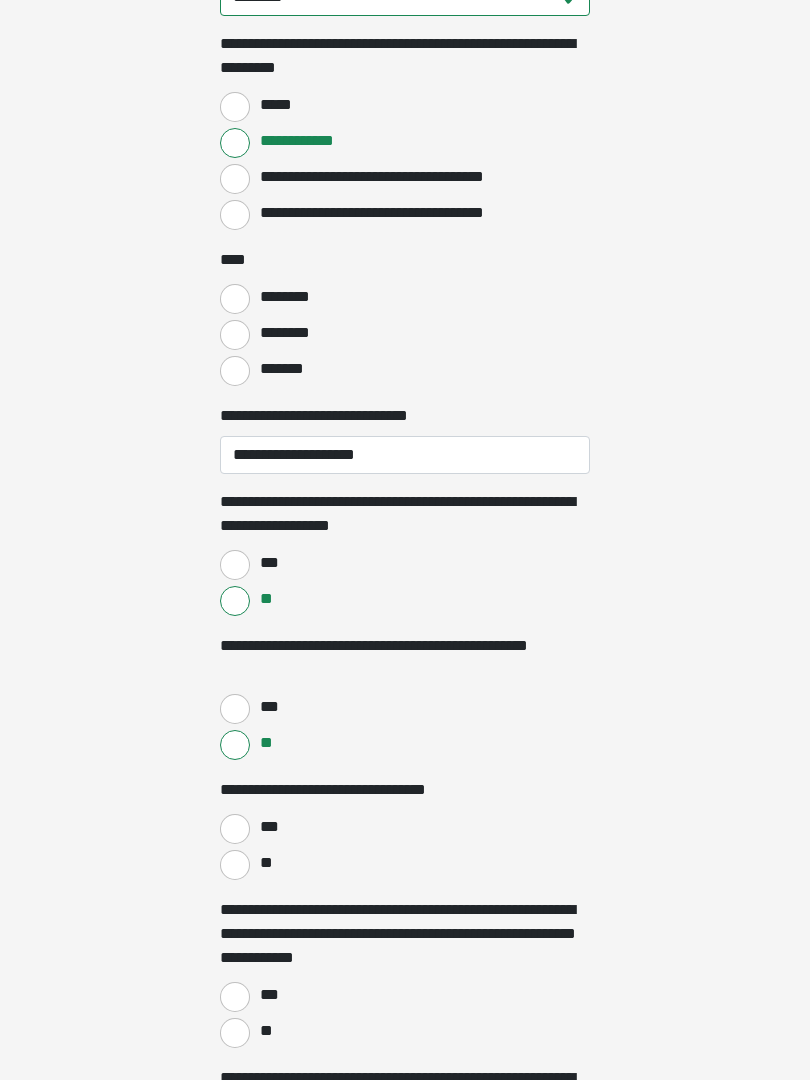 click on "**" at bounding box center [235, 865] 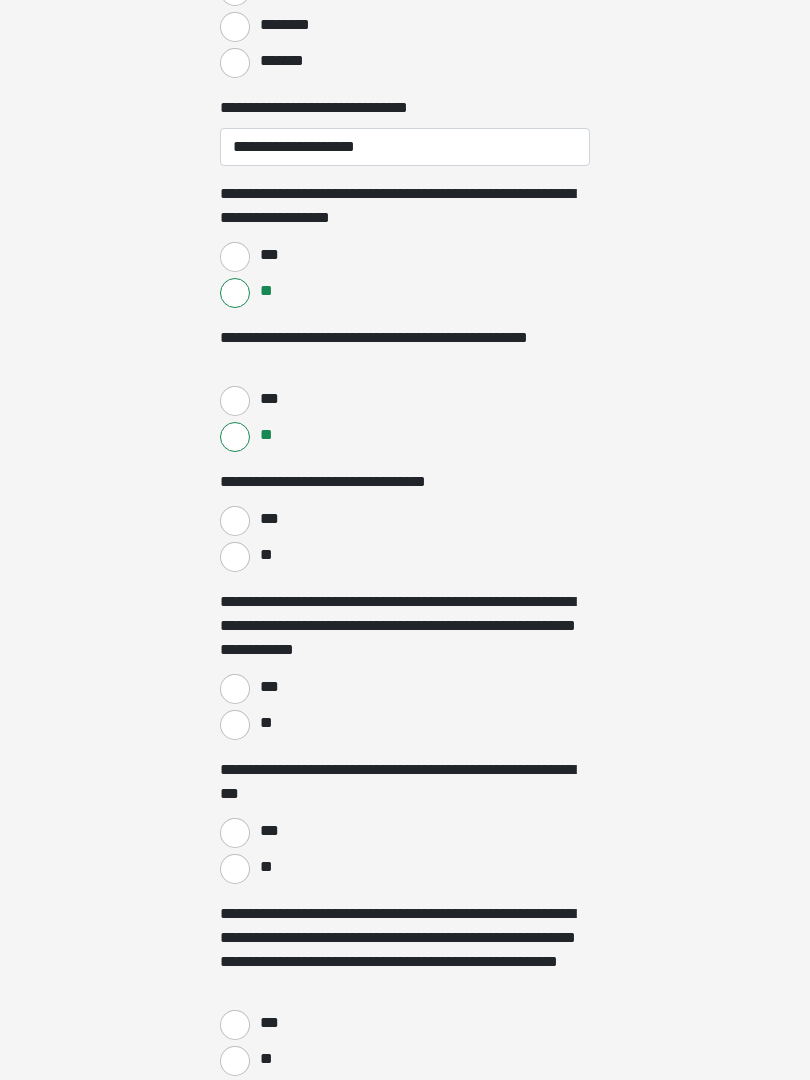 scroll, scrollTop: 3038, scrollLeft: 0, axis: vertical 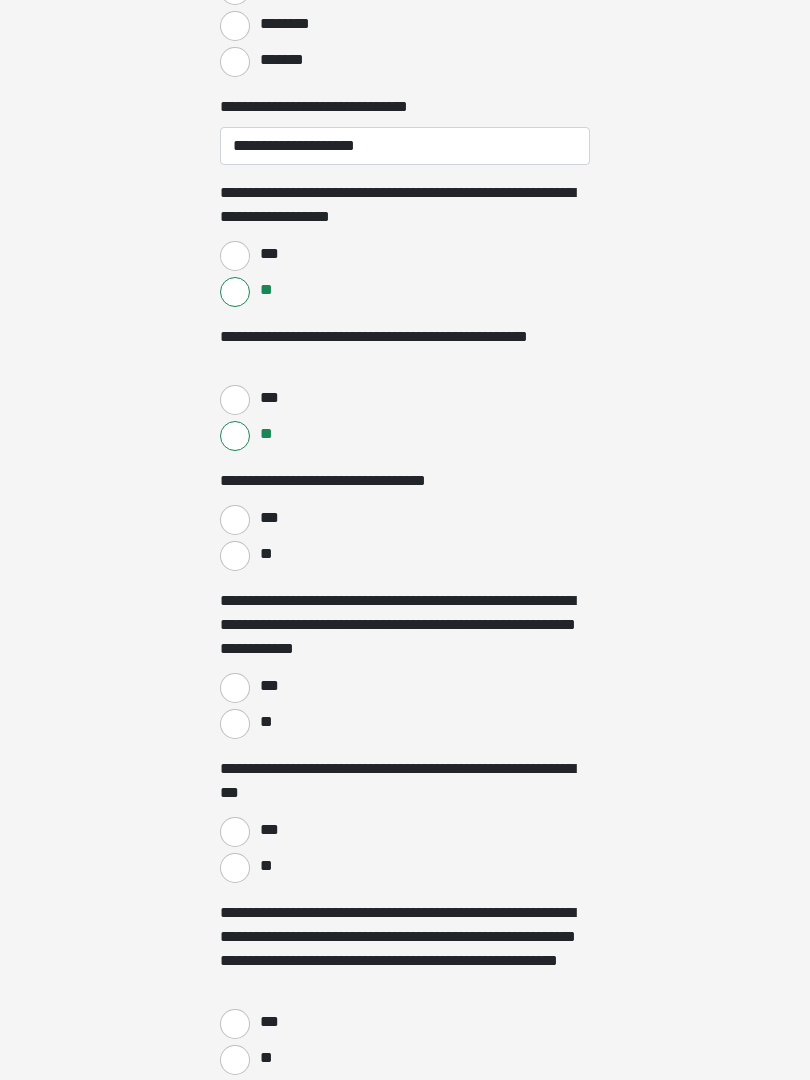 click on "**" at bounding box center (235, 725) 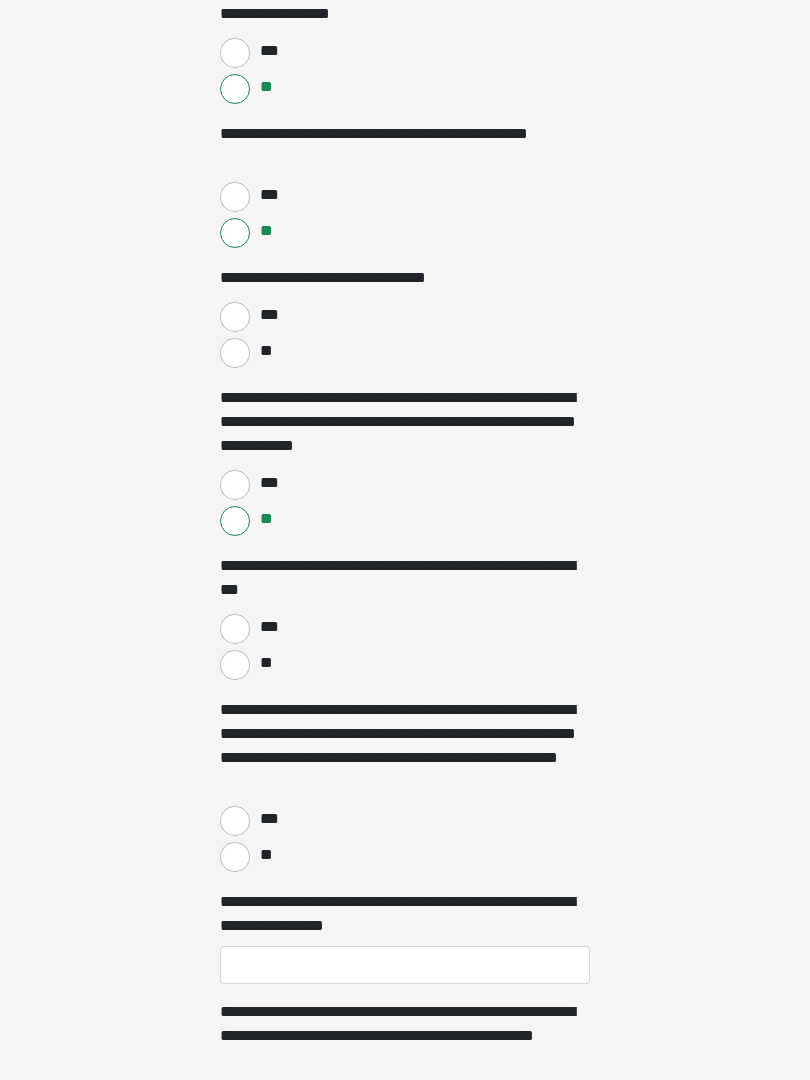 scroll, scrollTop: 3242, scrollLeft: 0, axis: vertical 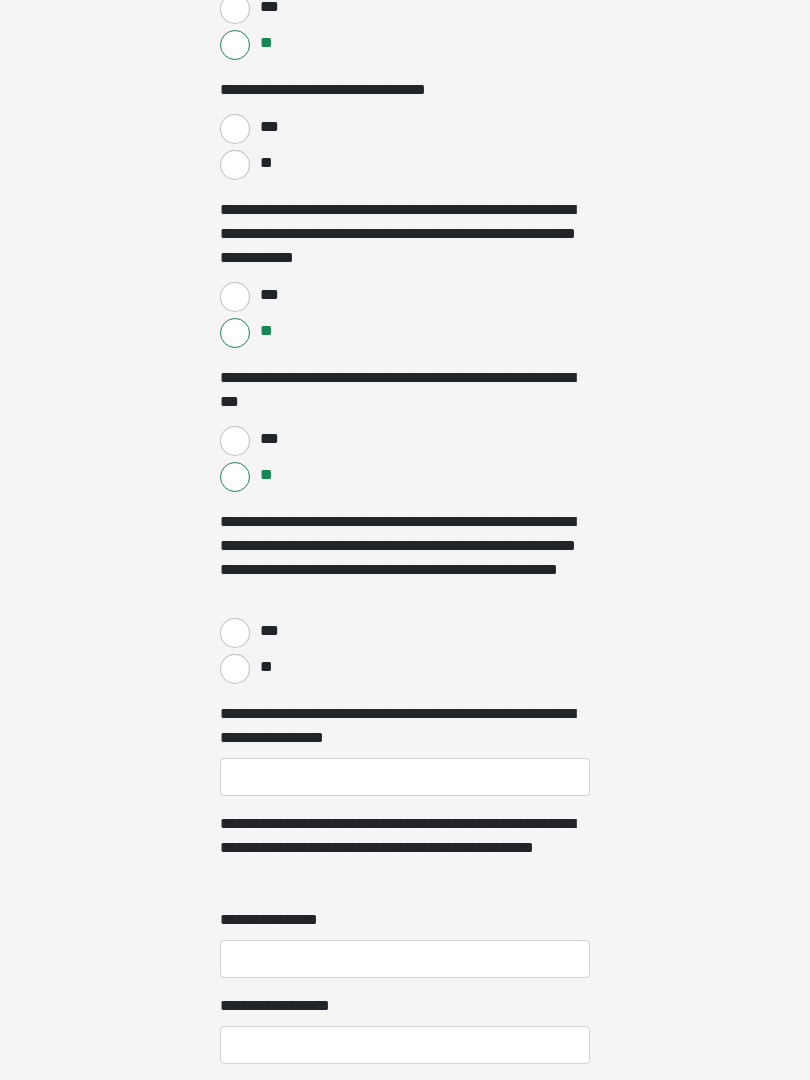 click on "**" at bounding box center [235, 669] 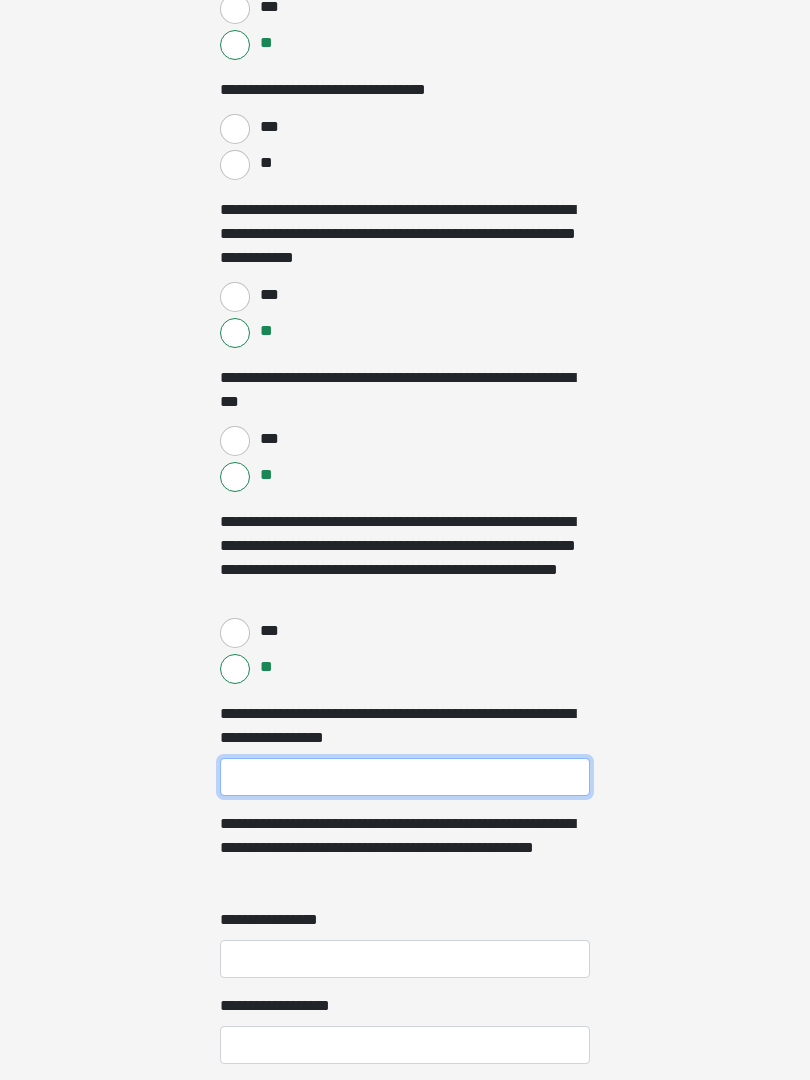 click on "**********" at bounding box center (405, 777) 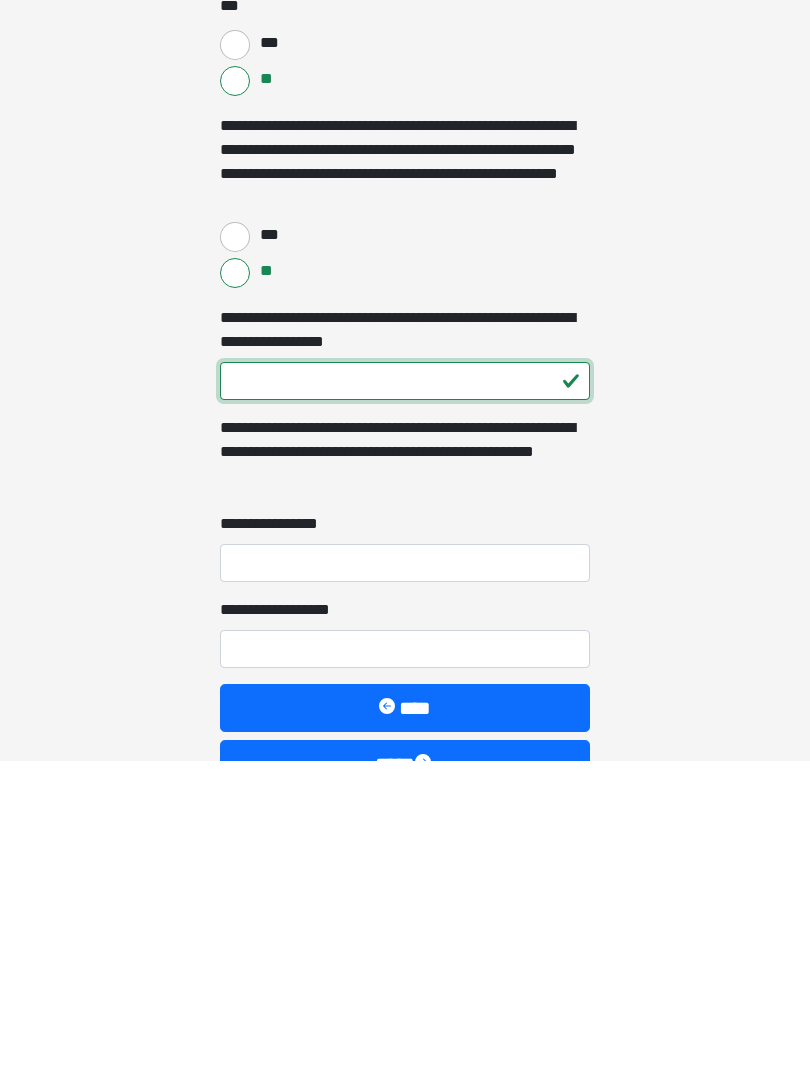 type on "***" 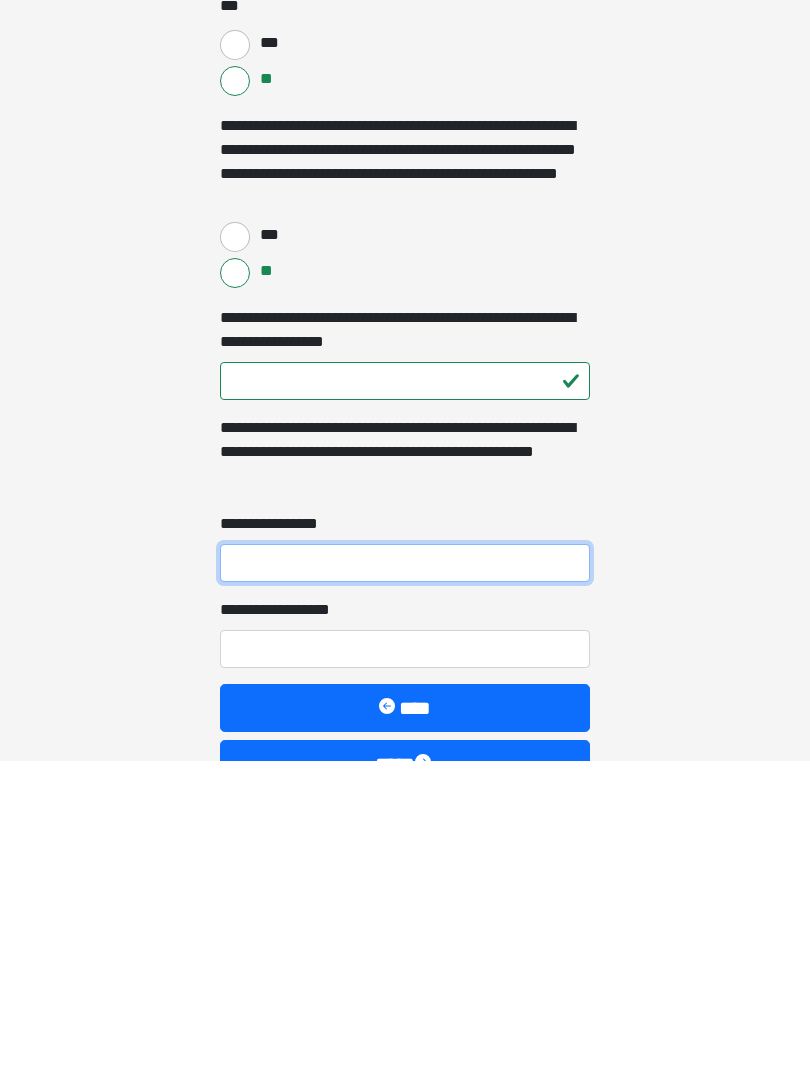 click on "**********" at bounding box center [405, 883] 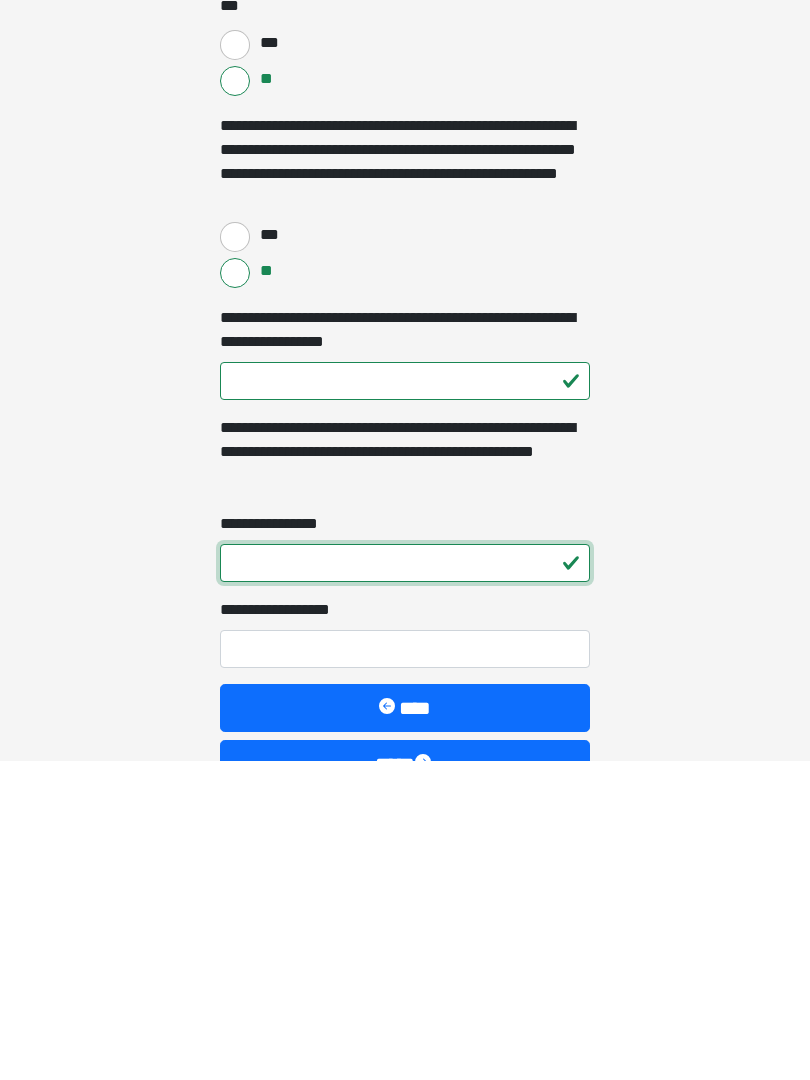 type on "*" 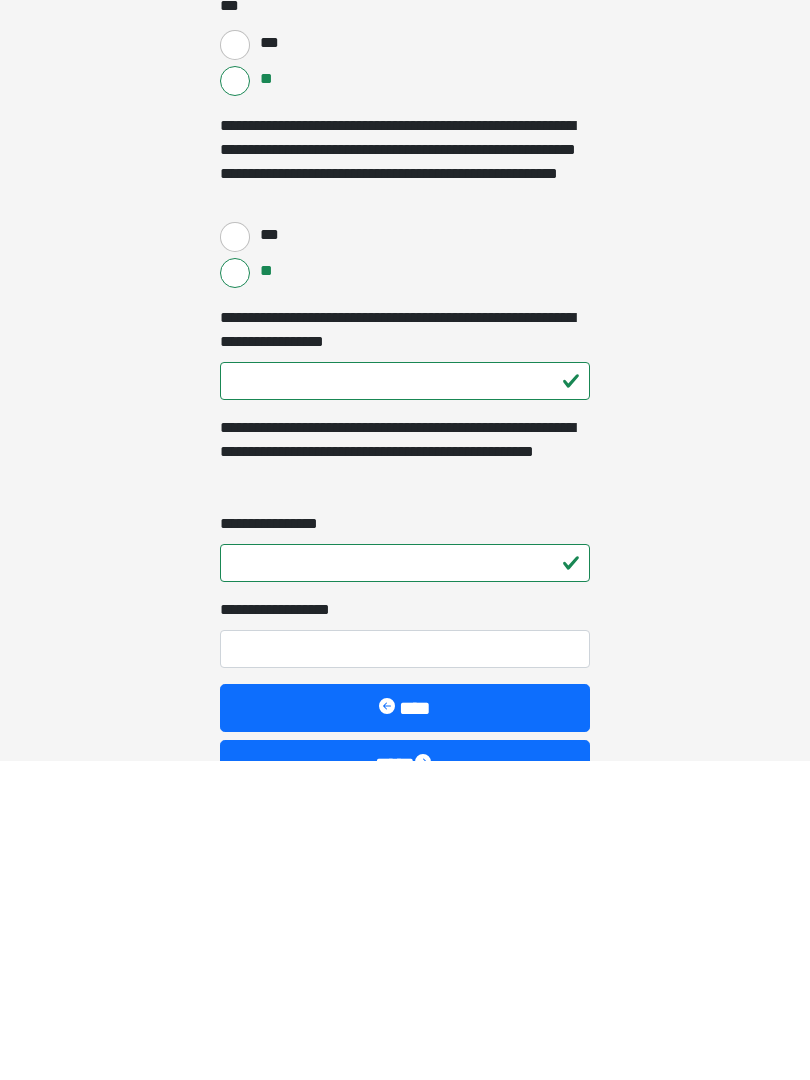 click on "**********" at bounding box center [405, 969] 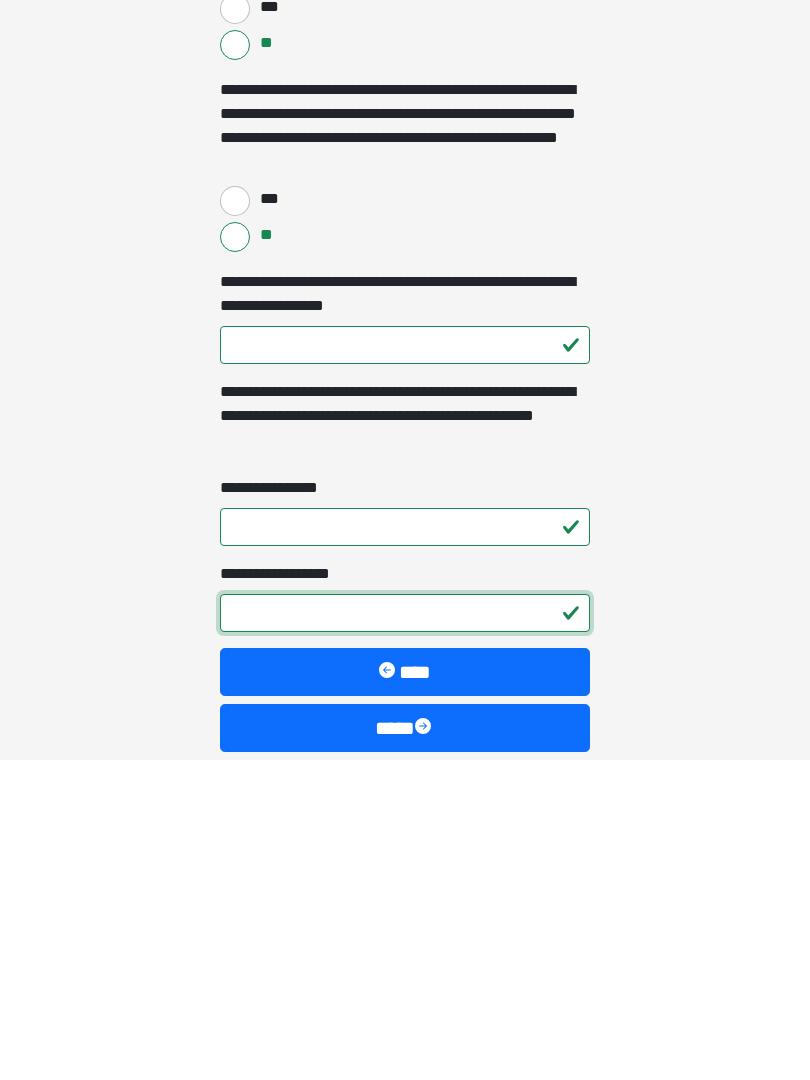 scroll, scrollTop: 3637, scrollLeft: 0, axis: vertical 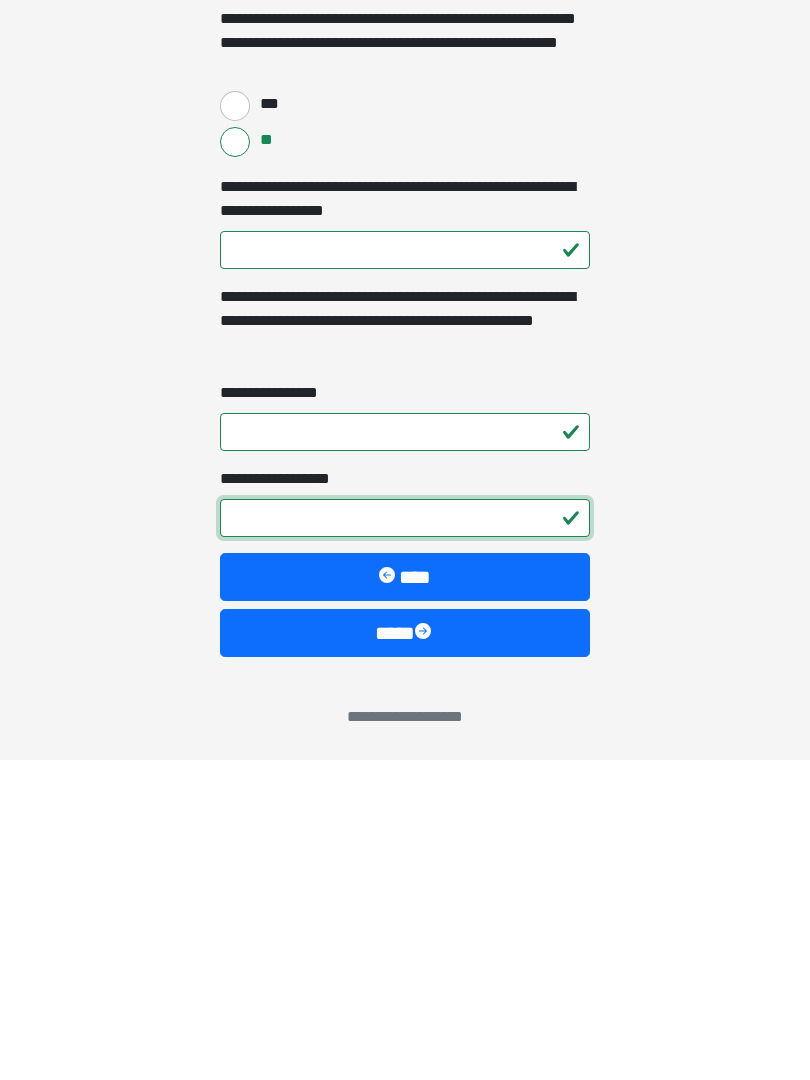 type on "*" 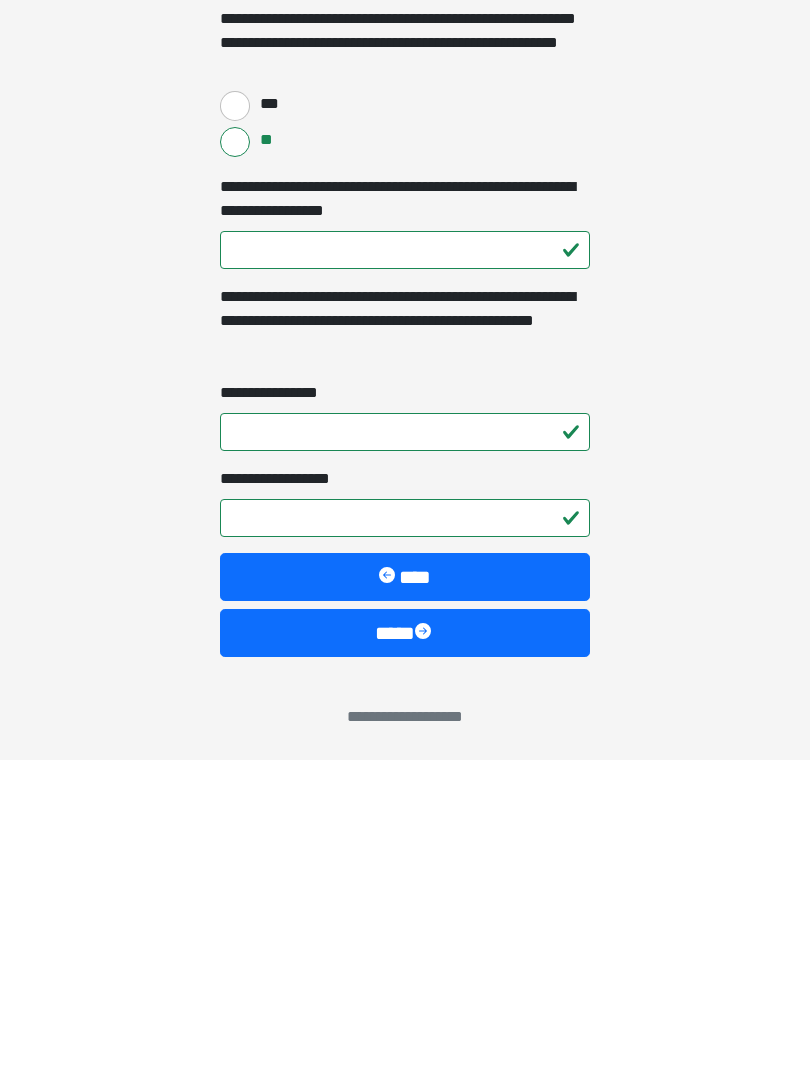 click on "**********" at bounding box center (405, -3097) 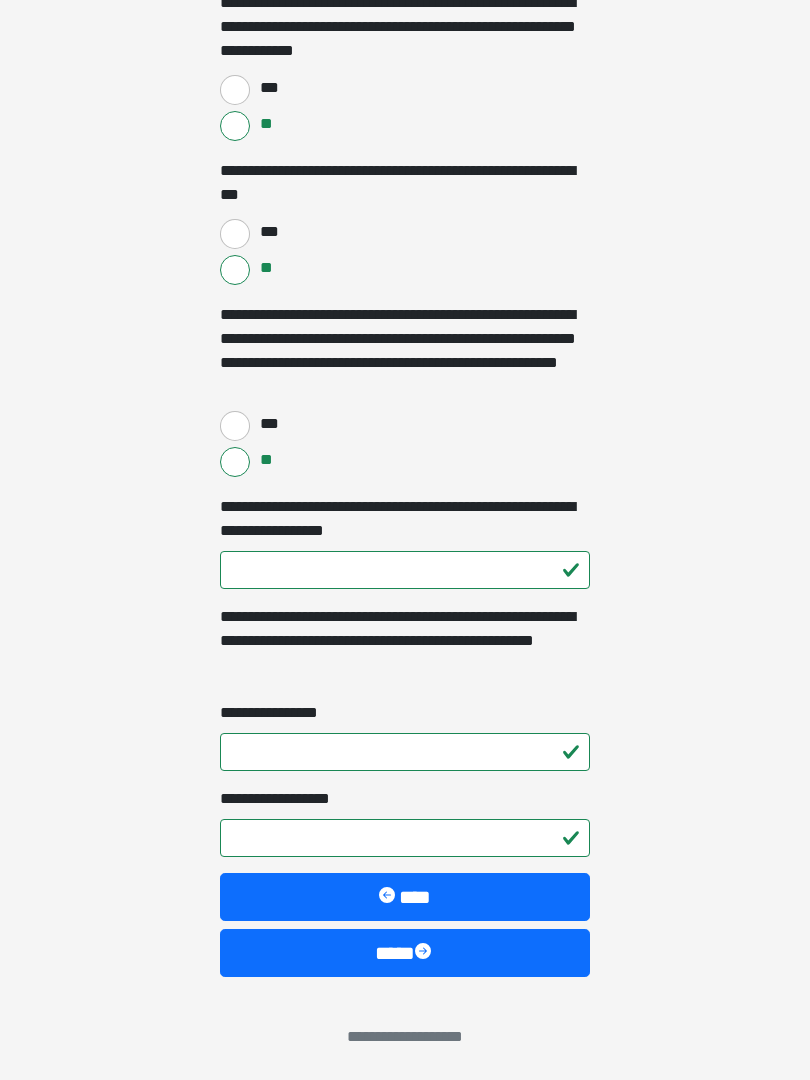 click on "****" at bounding box center [405, 953] 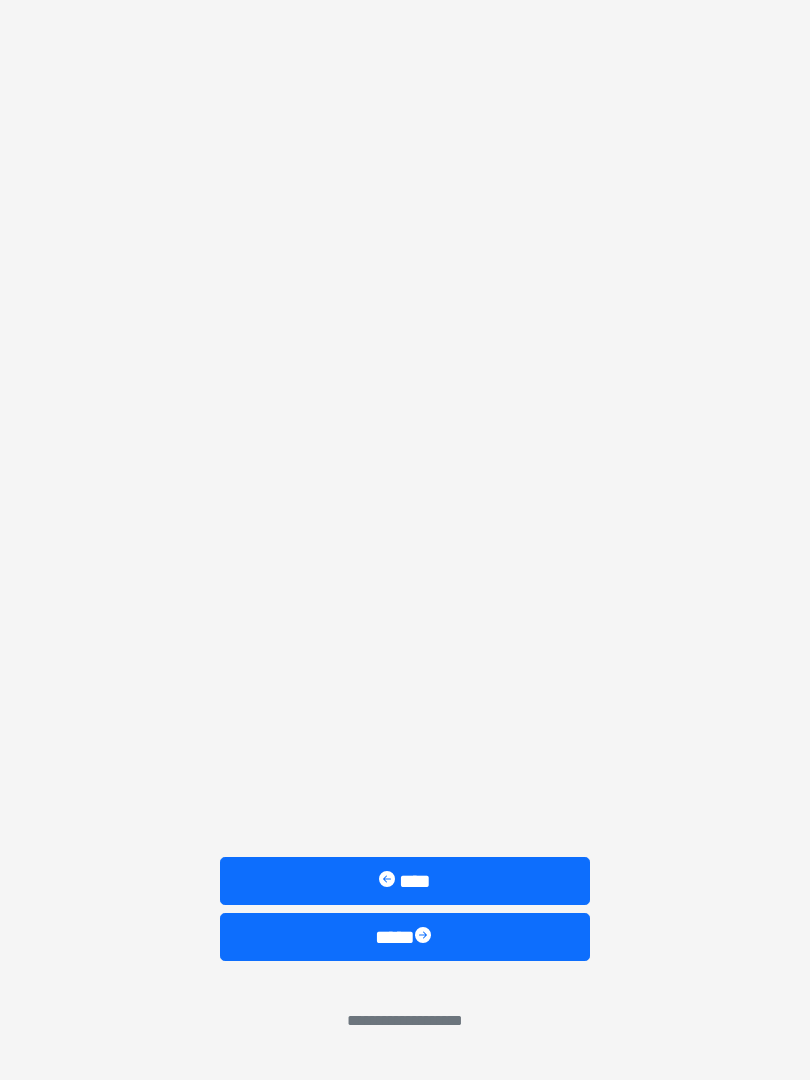 scroll, scrollTop: 0, scrollLeft: 0, axis: both 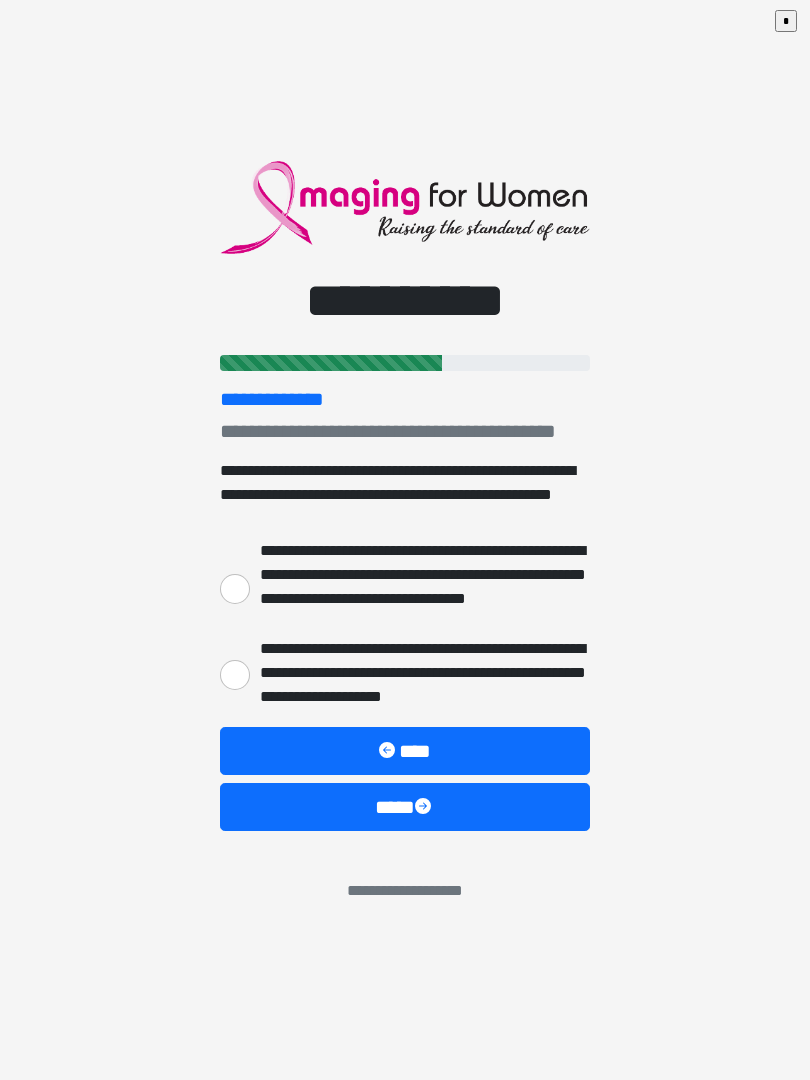 click on "**********" at bounding box center [235, 589] 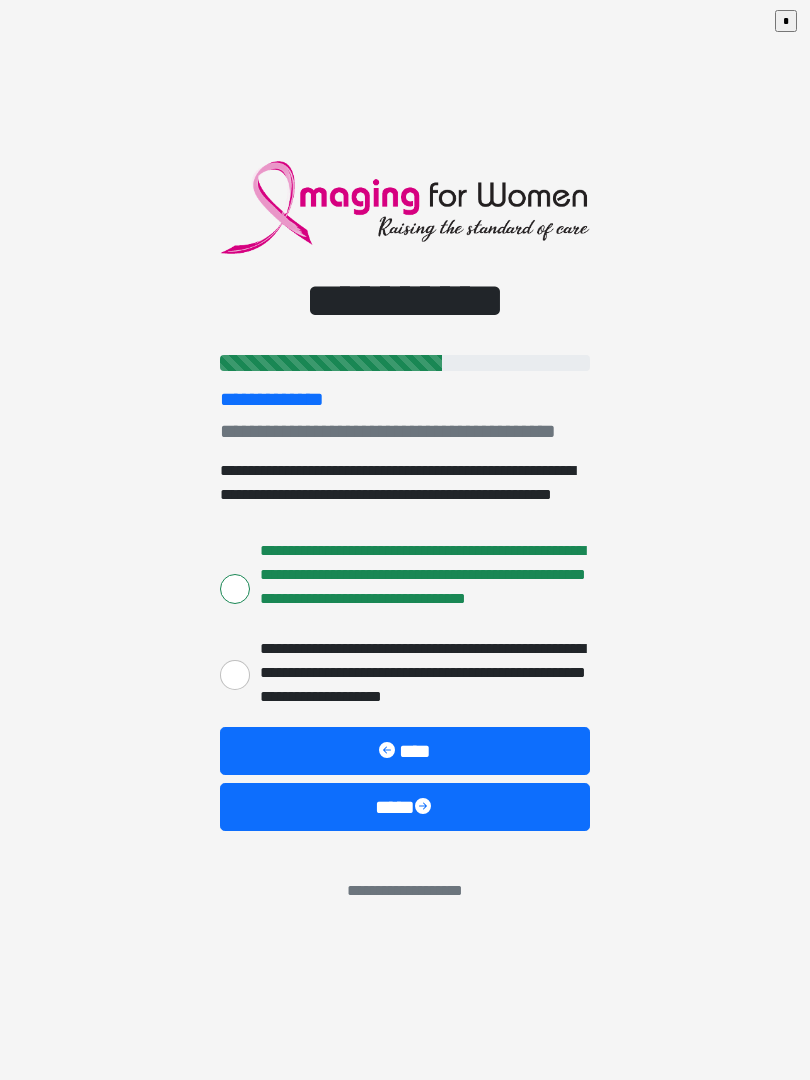 click on "****" at bounding box center (405, 807) 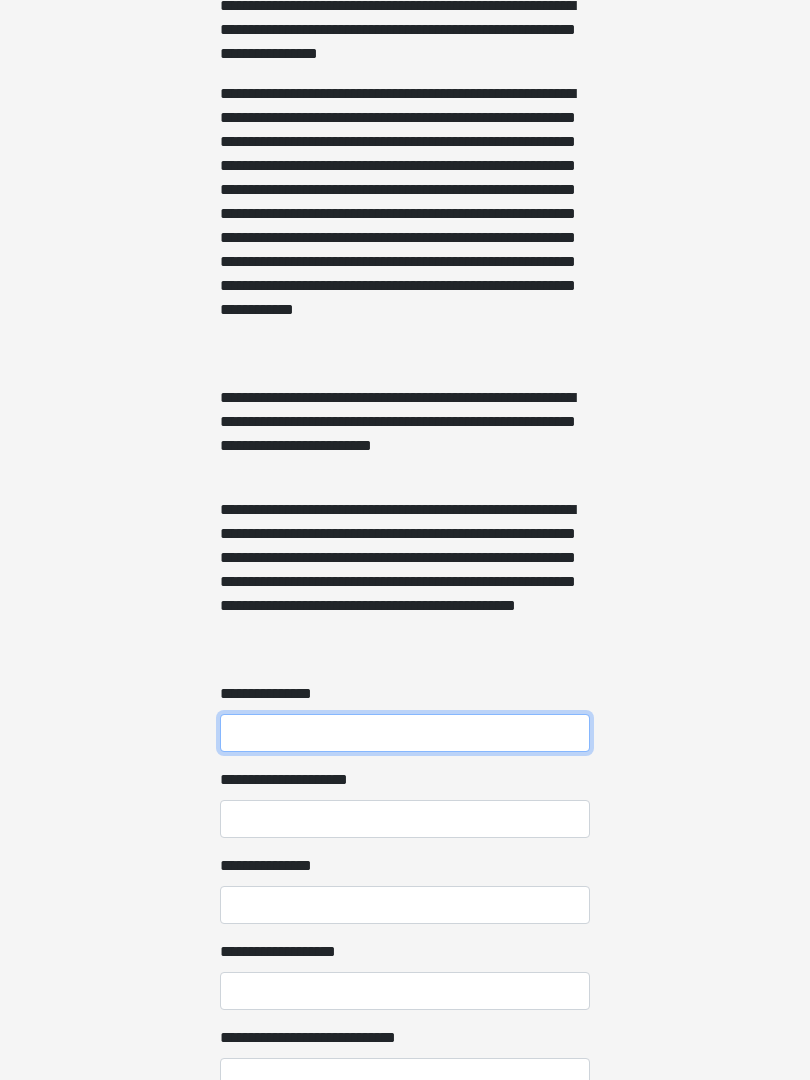 click on "**********" at bounding box center [405, 734] 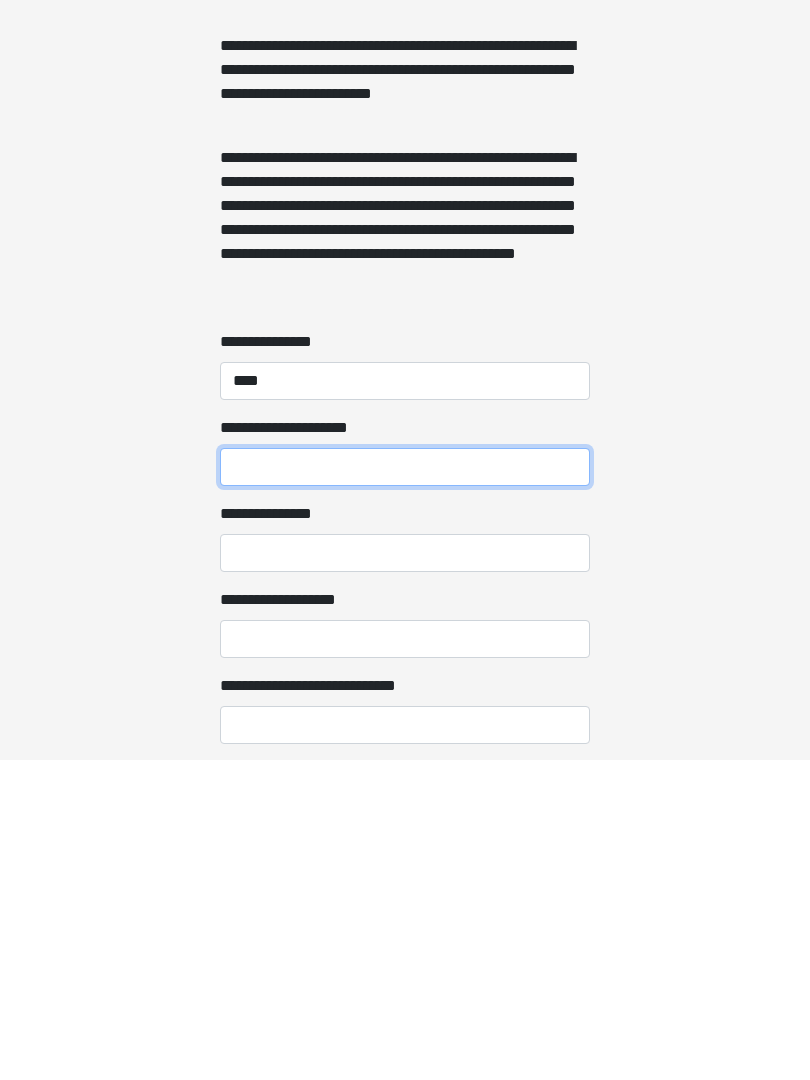 click on "**********" at bounding box center [405, 787] 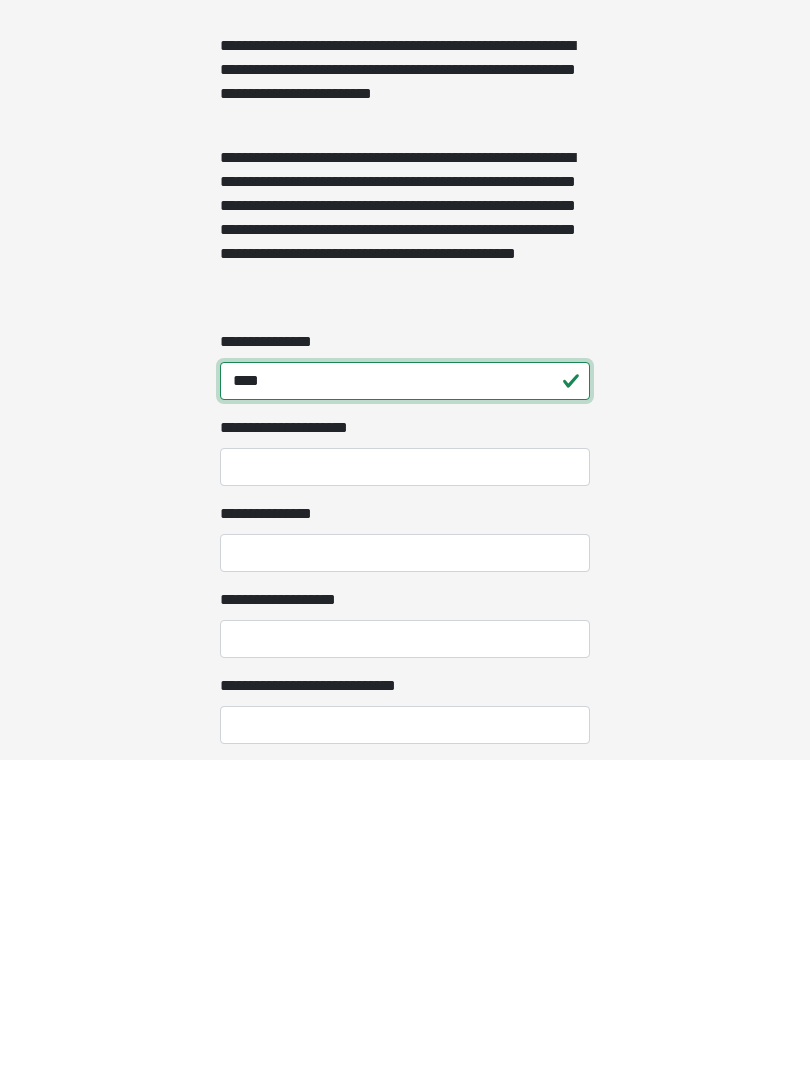 click on "****" at bounding box center (405, 701) 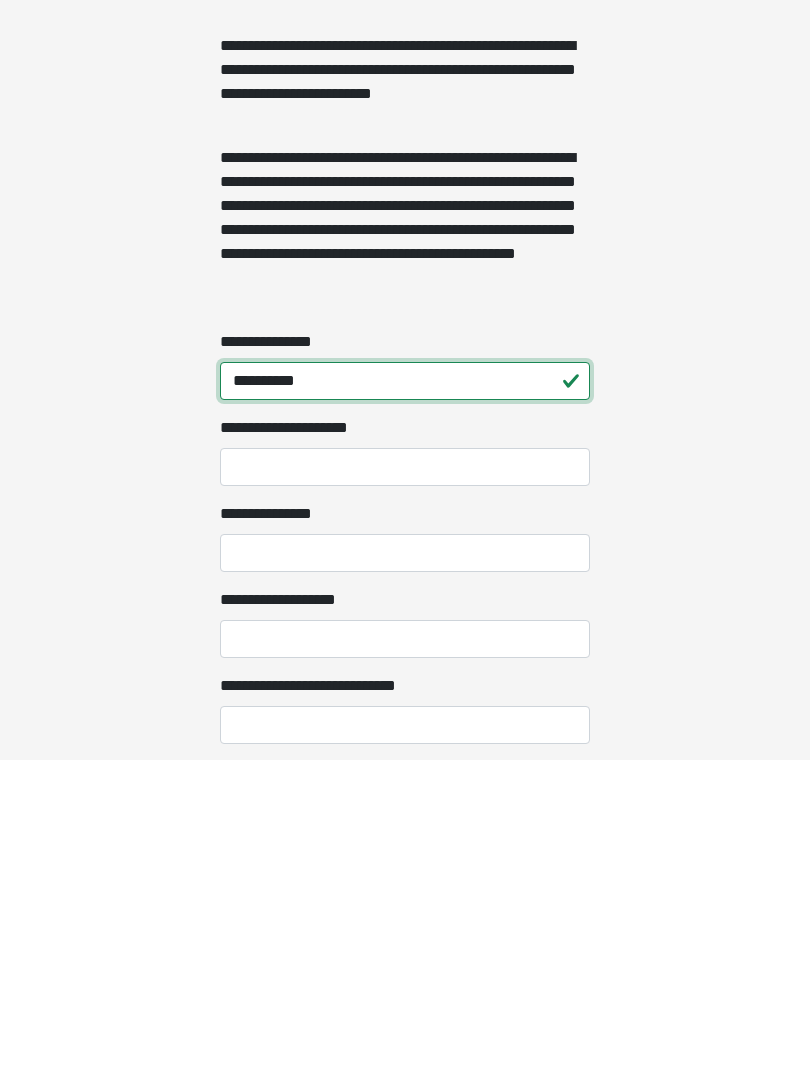 type on "**********" 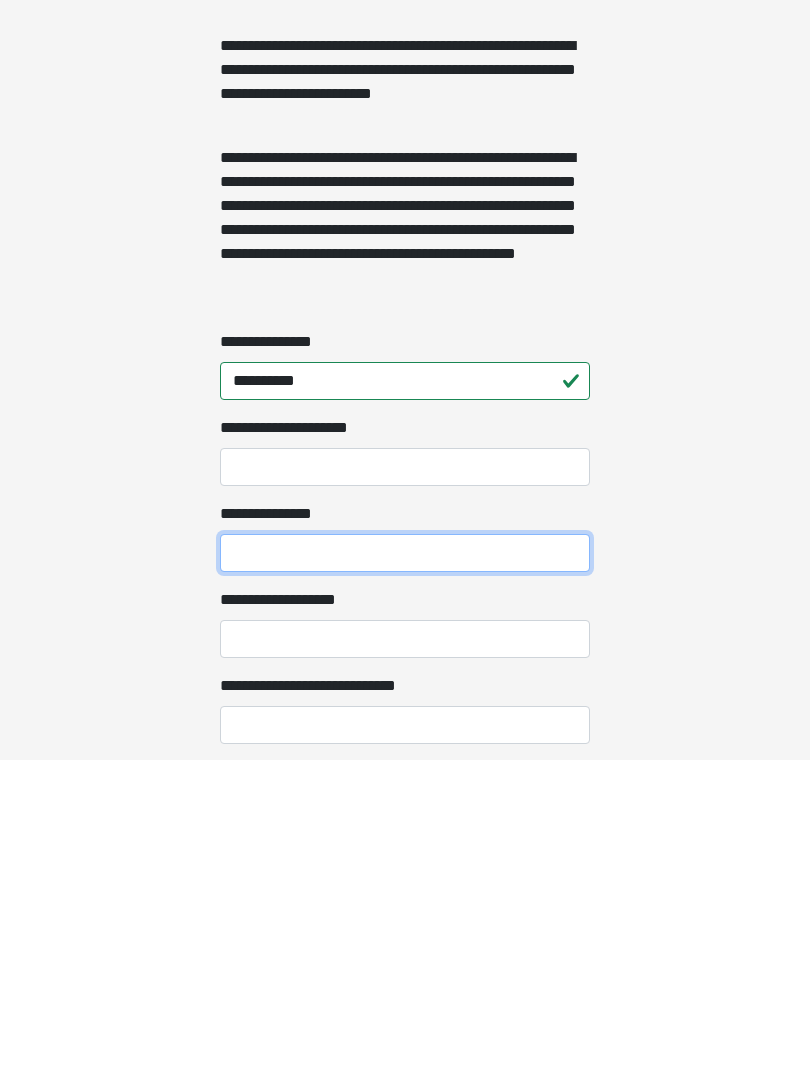 click on "**********" at bounding box center [405, 873] 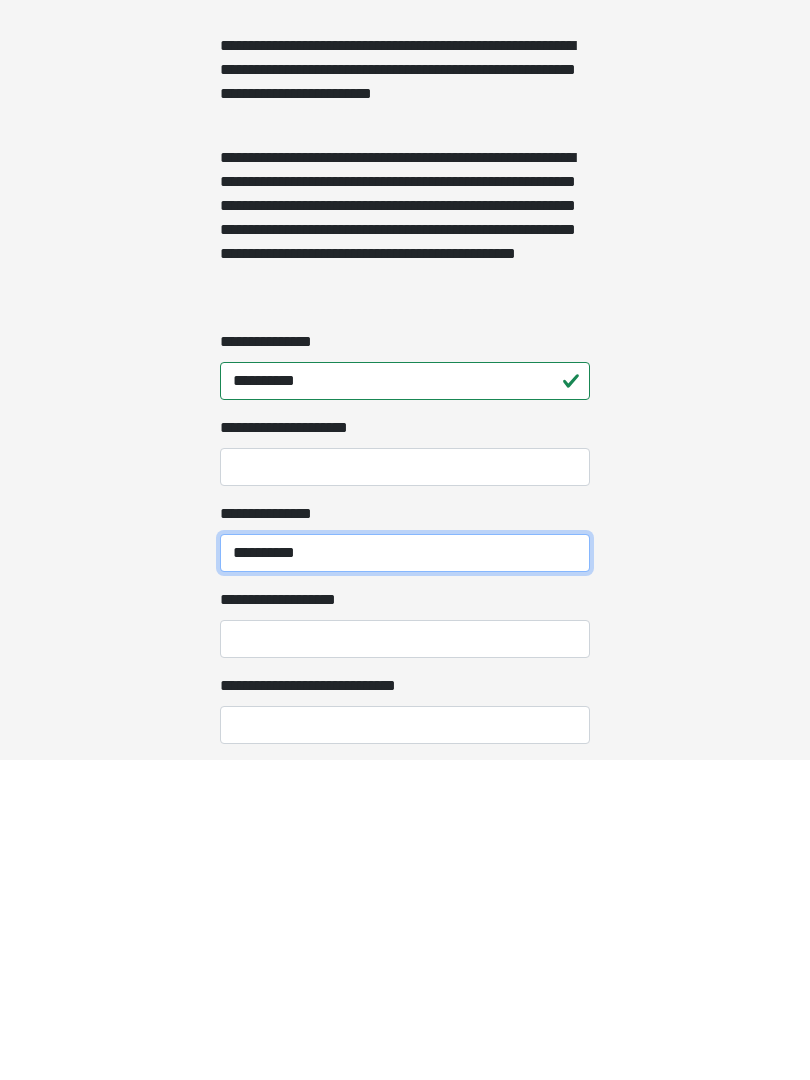 type on "**********" 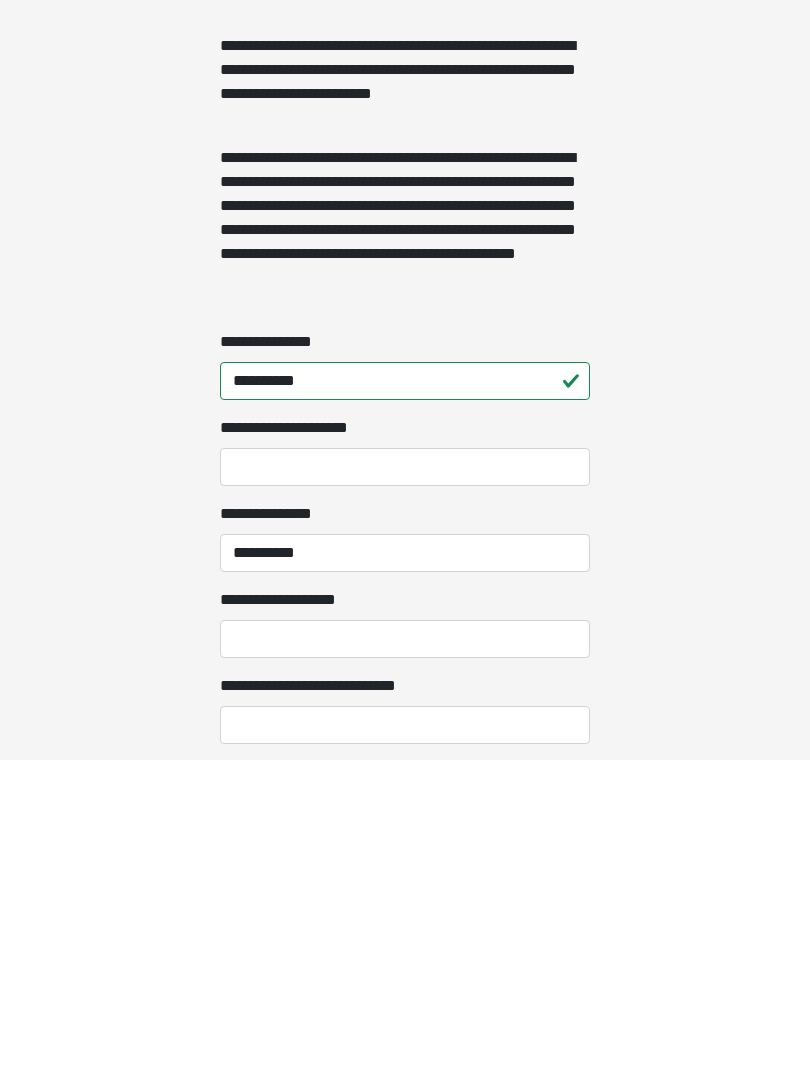 click on "**********" at bounding box center (405, 959) 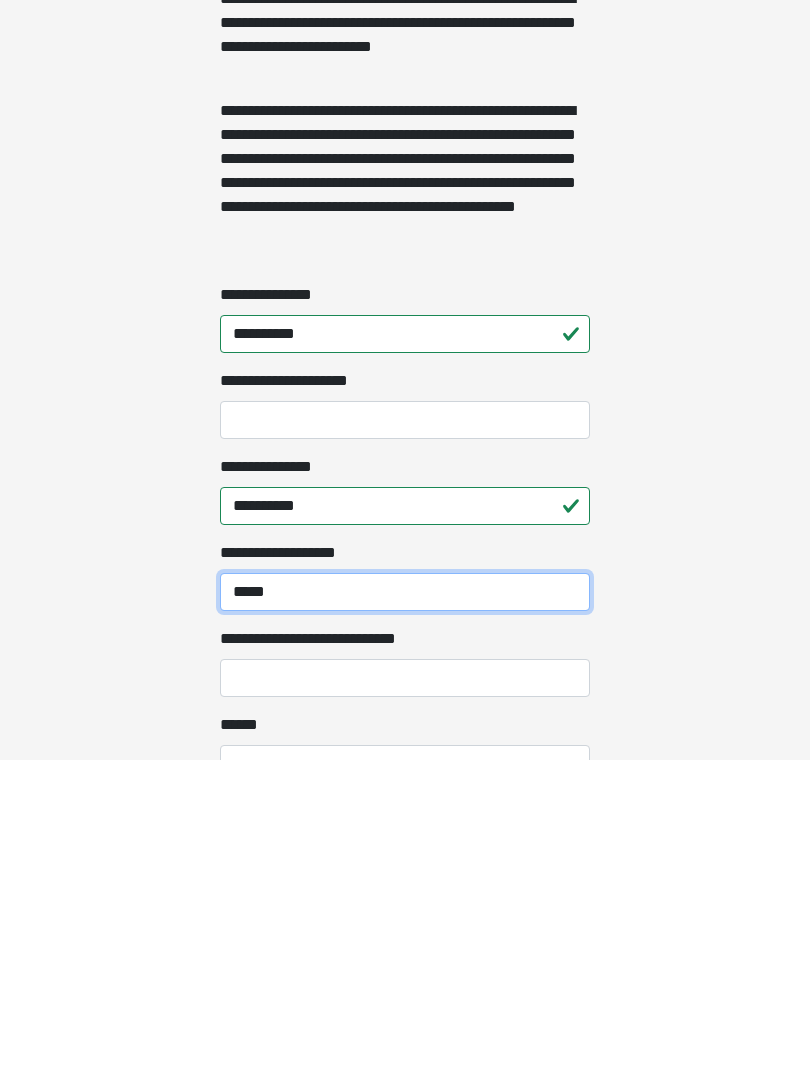 scroll, scrollTop: 1135, scrollLeft: 0, axis: vertical 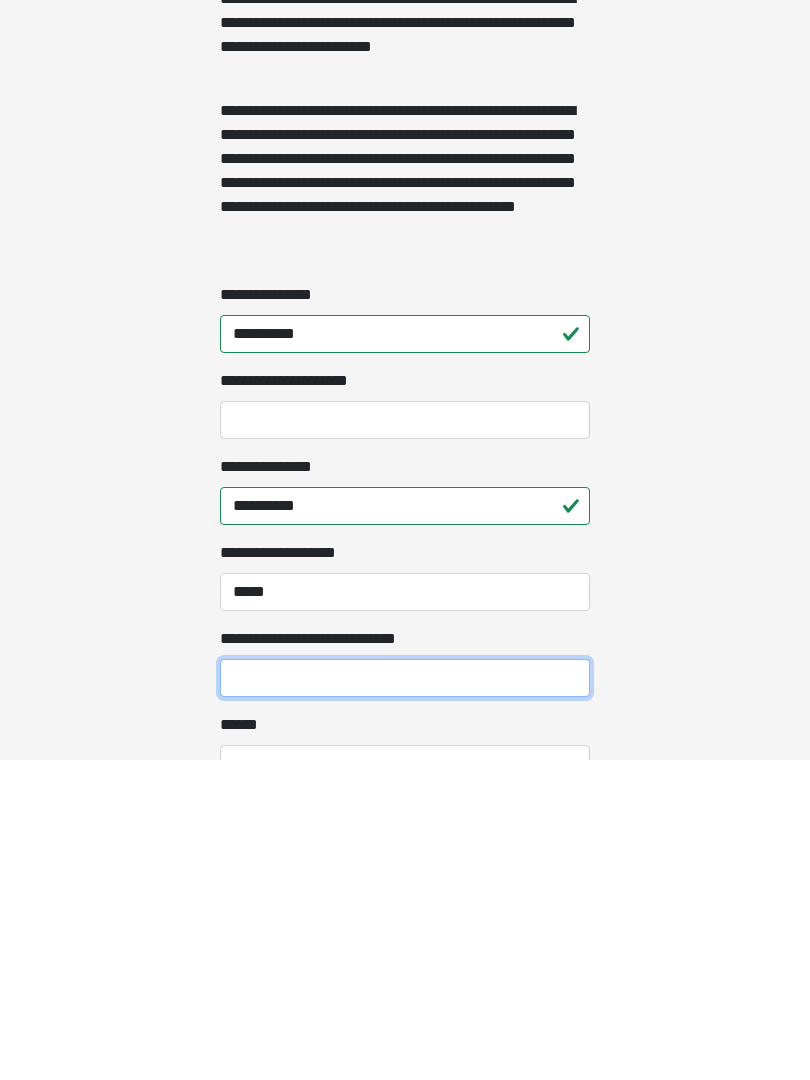 click on "**********" at bounding box center [405, 998] 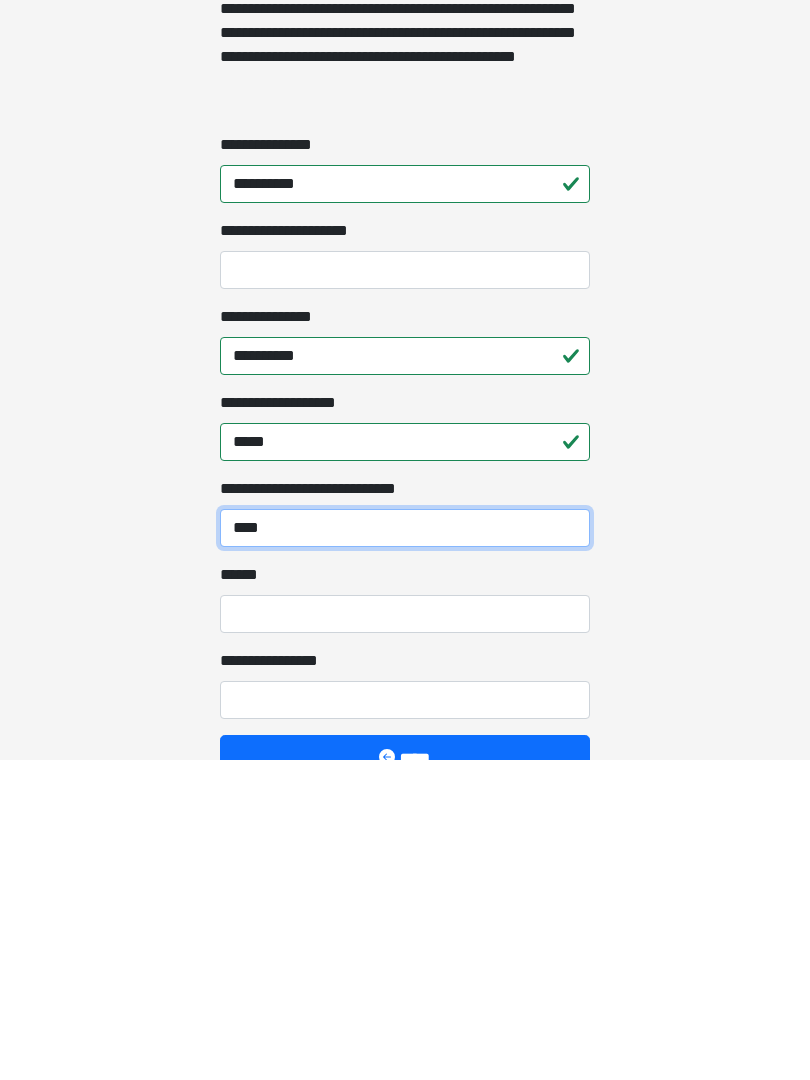 scroll, scrollTop: 1306, scrollLeft: 0, axis: vertical 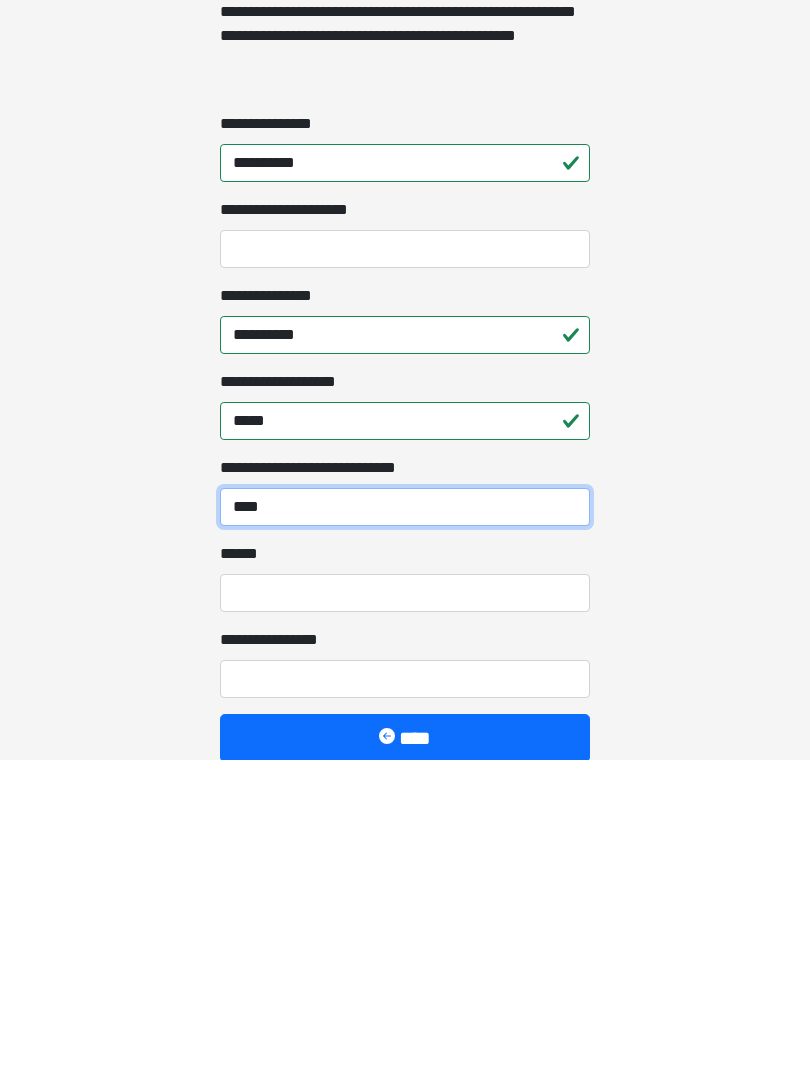 type on "****" 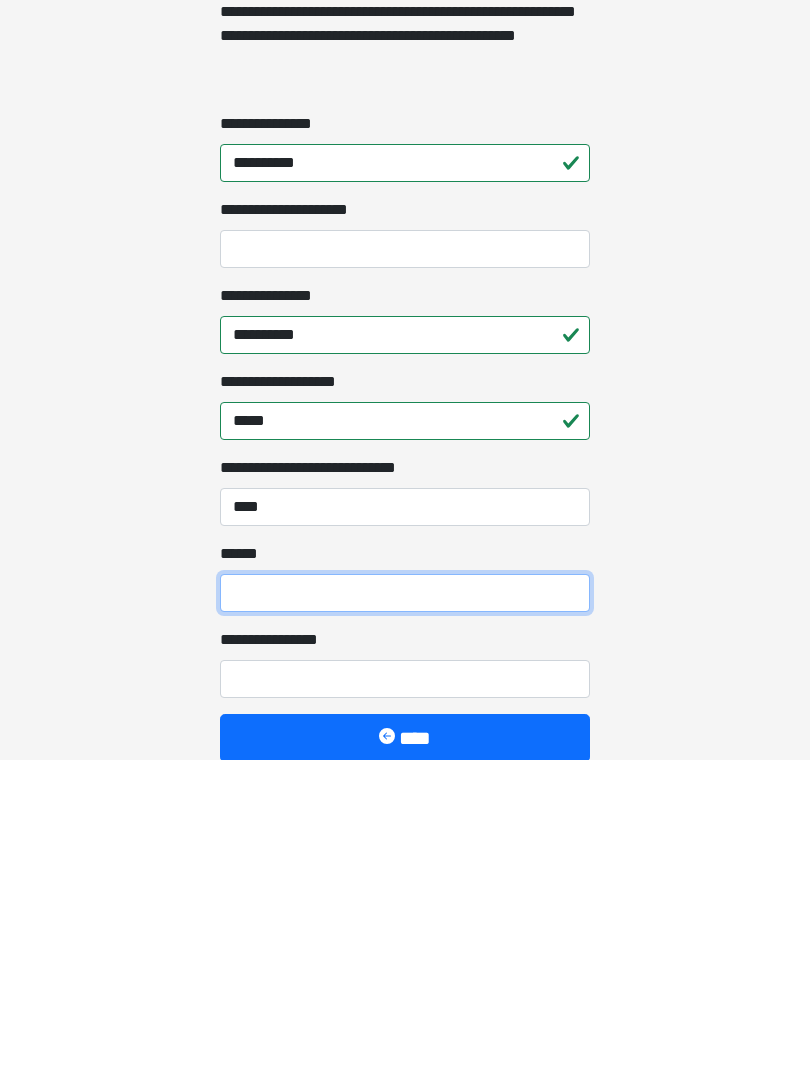 click on "**** *" at bounding box center [405, 913] 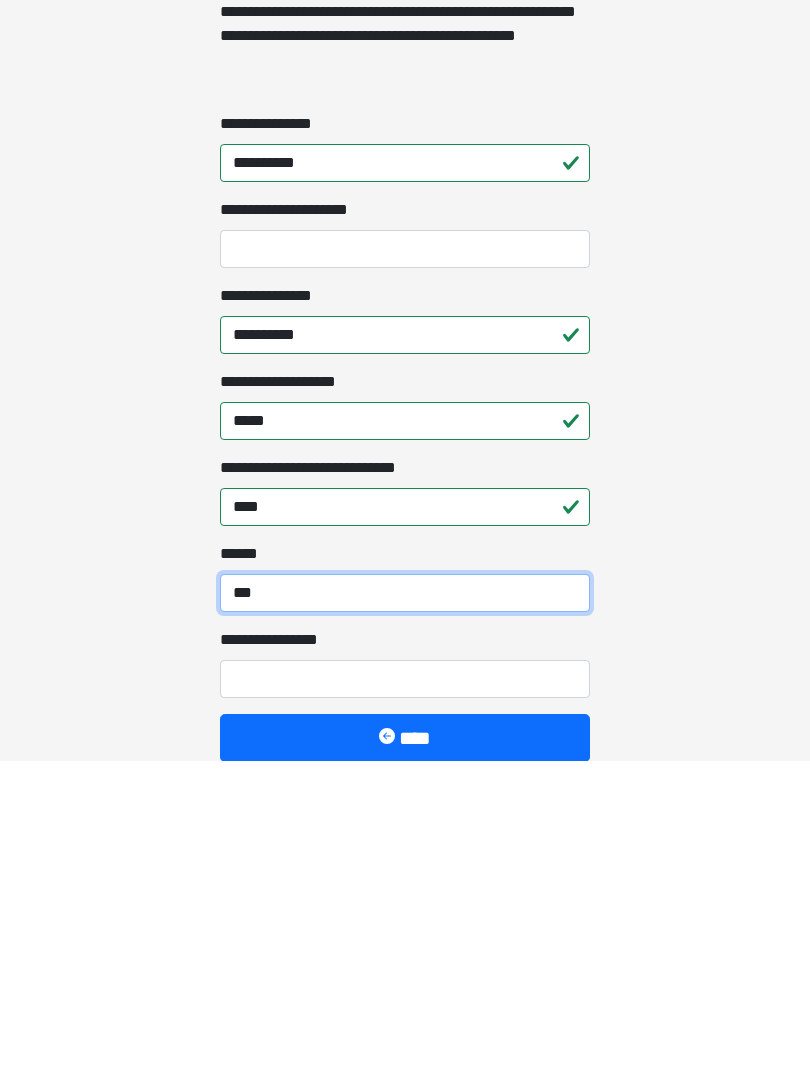 type on "***" 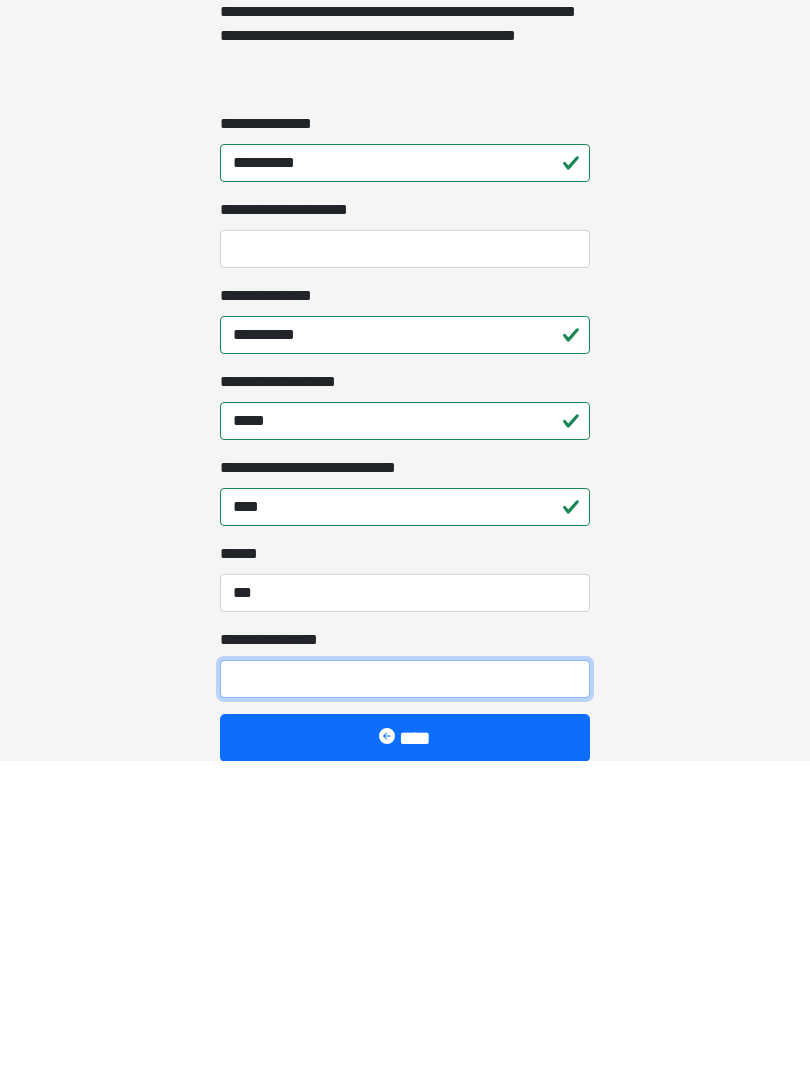 click on "**********" at bounding box center [405, 999] 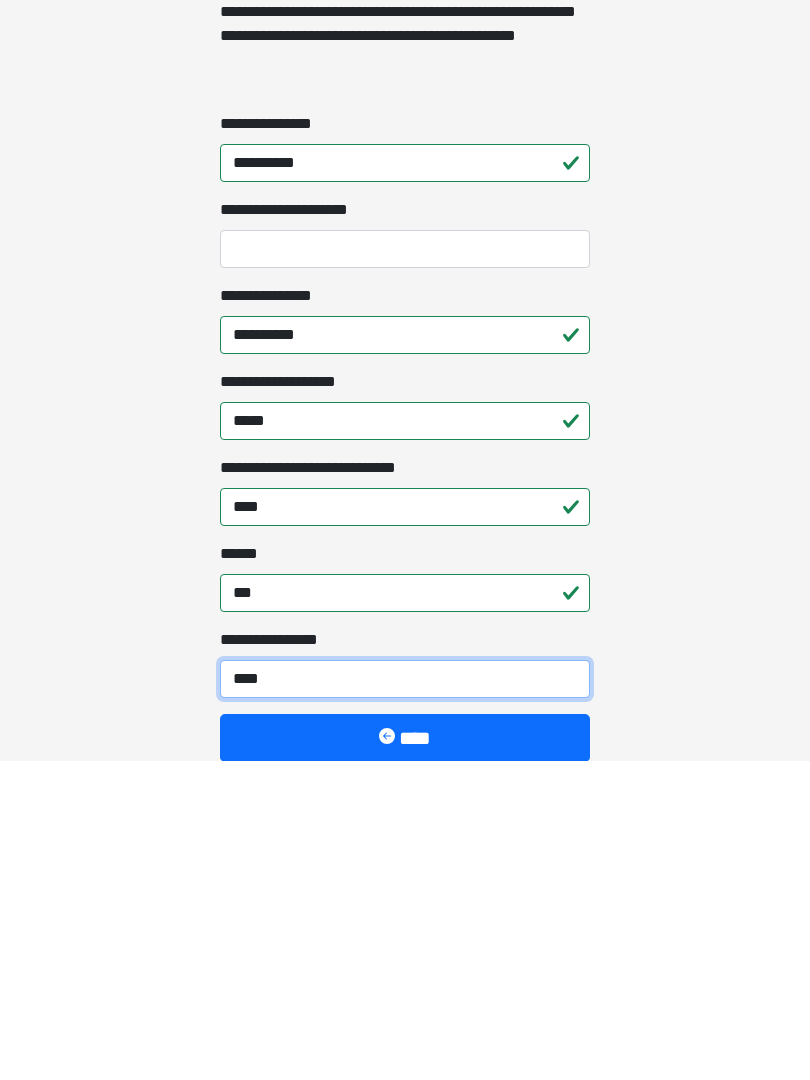 type on "*****" 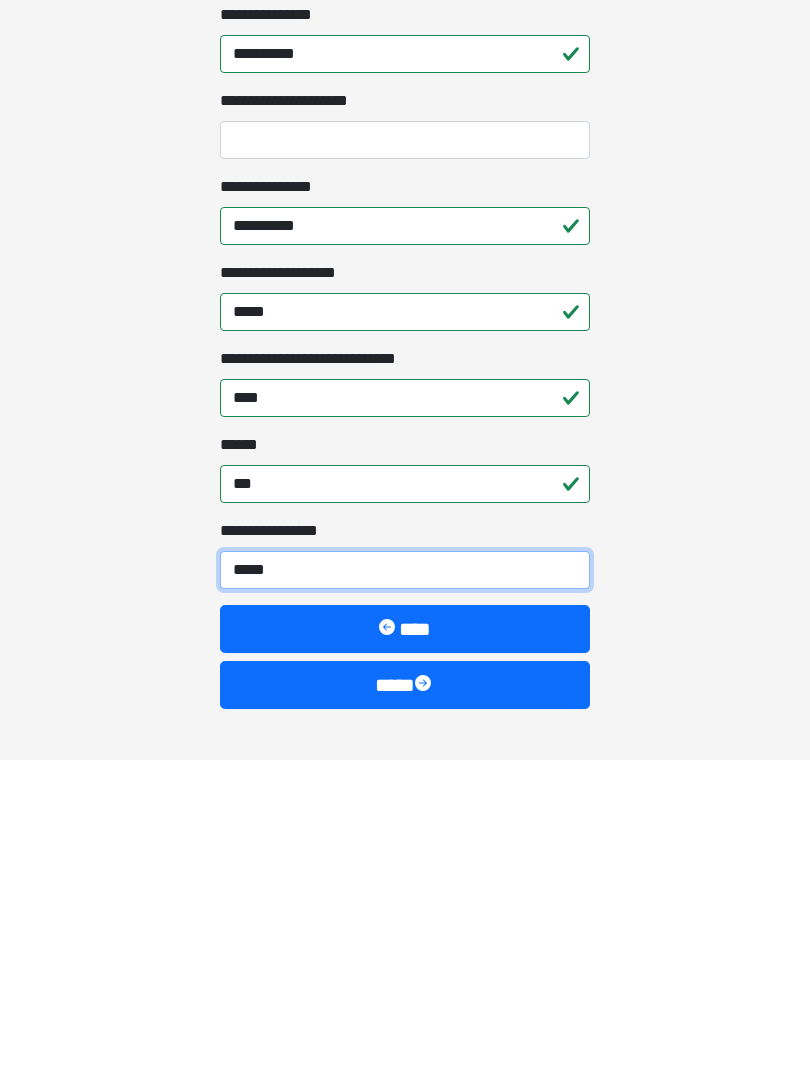 scroll, scrollTop: 1447, scrollLeft: 0, axis: vertical 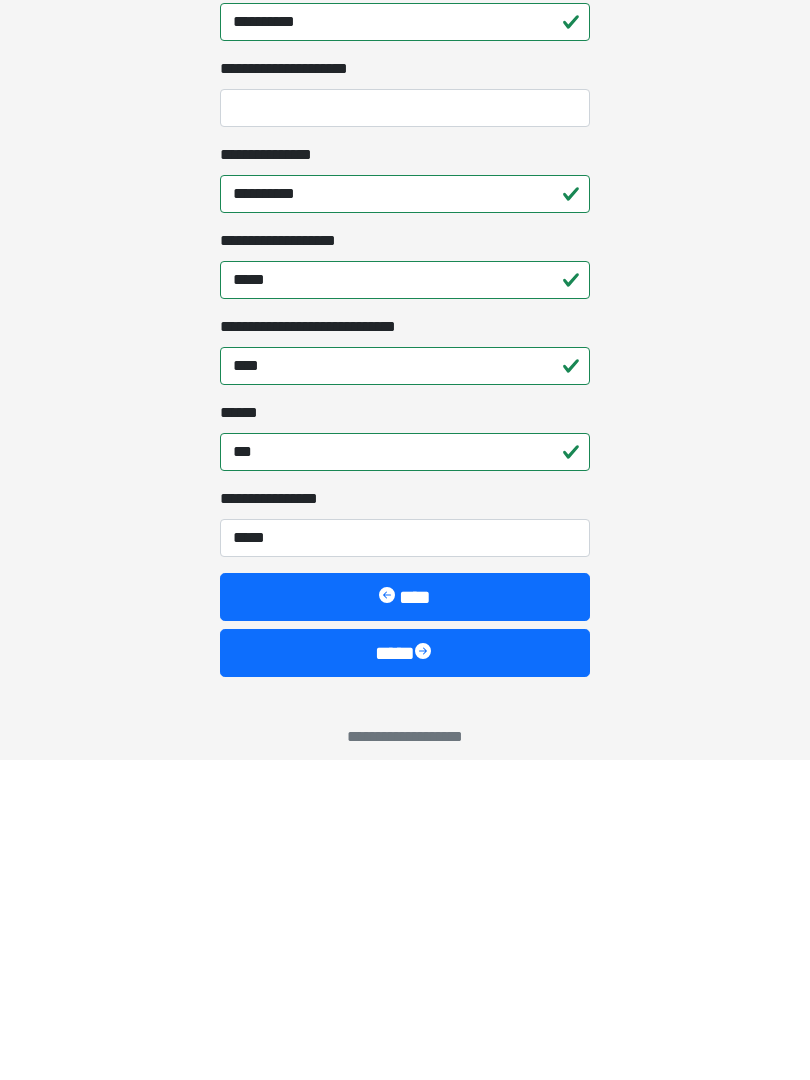 click on "****" at bounding box center [405, 973] 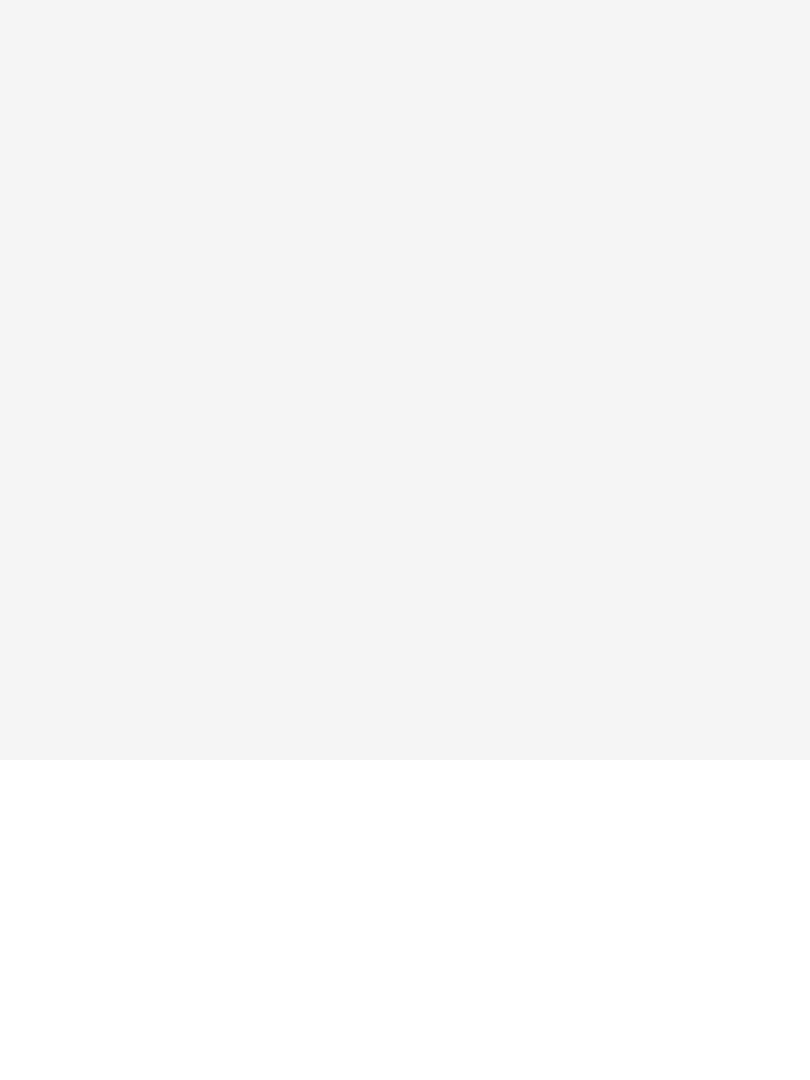 scroll, scrollTop: 0, scrollLeft: 0, axis: both 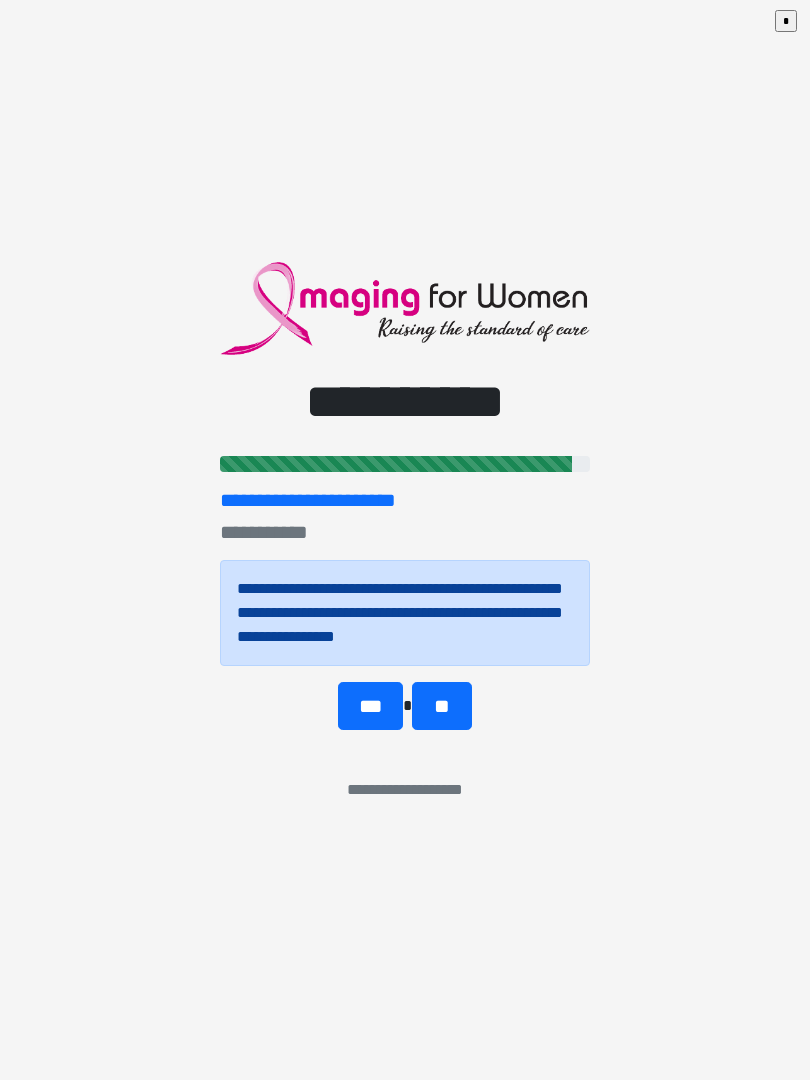 click on "***" at bounding box center (370, 706) 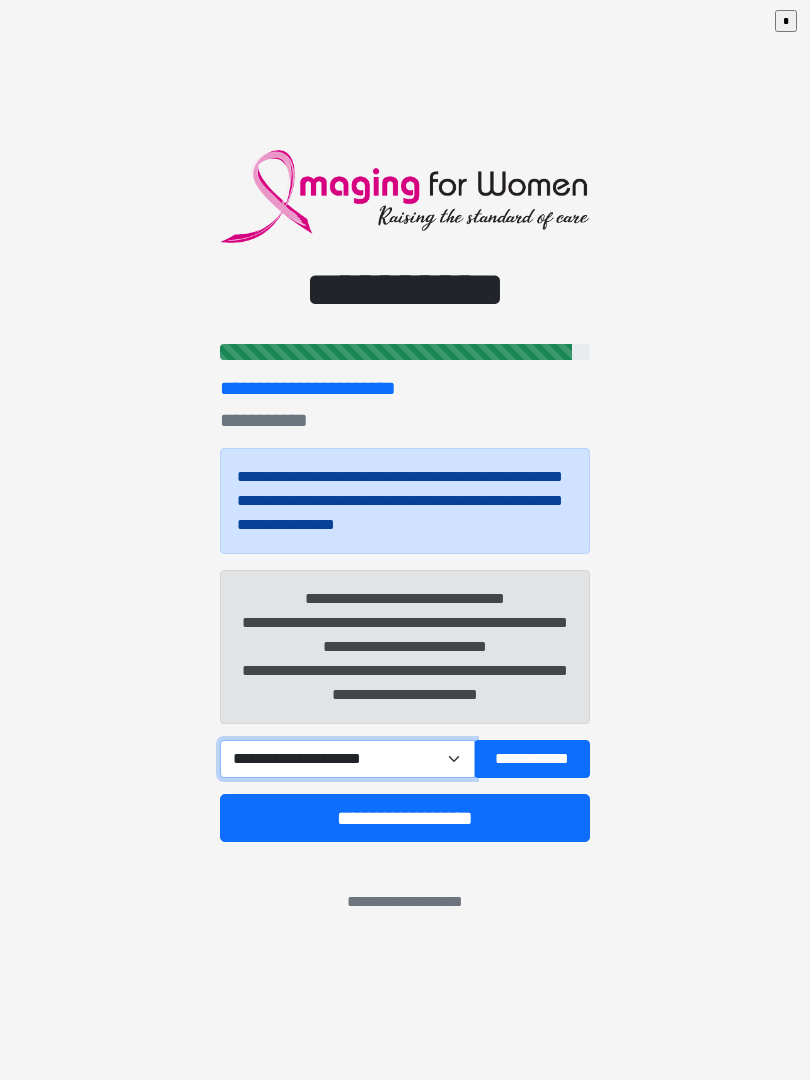 click on "**********" at bounding box center (347, 759) 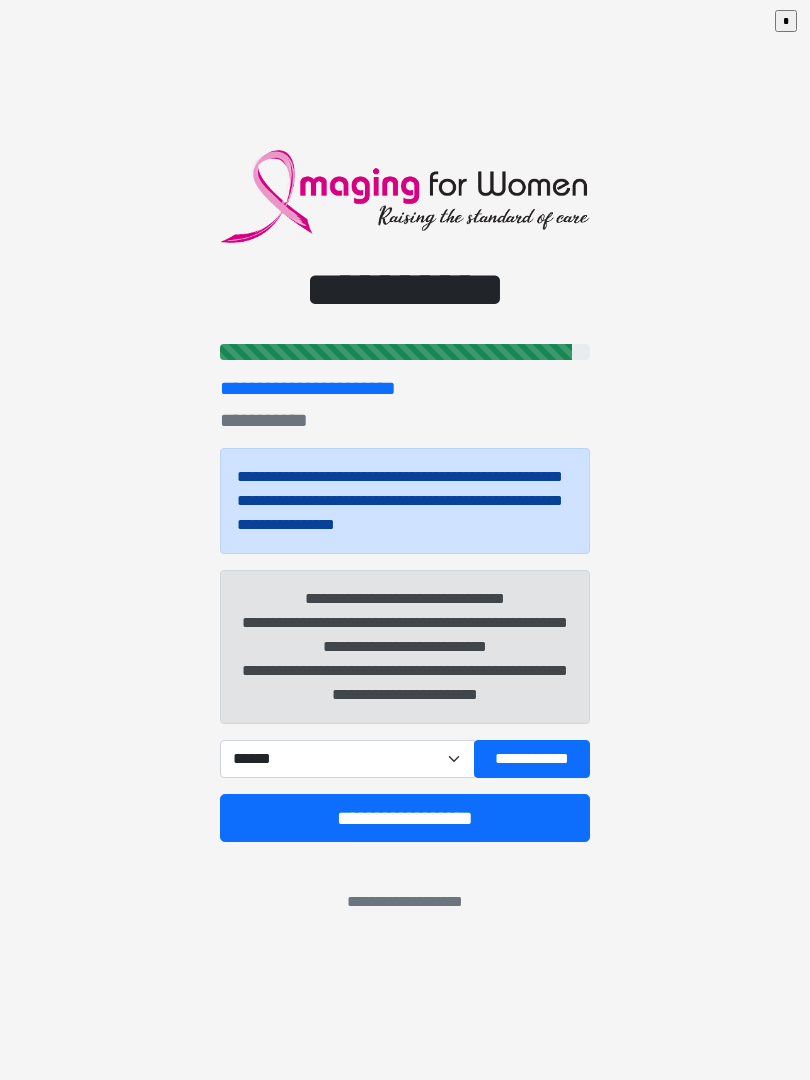 click on "**********" at bounding box center (405, 818) 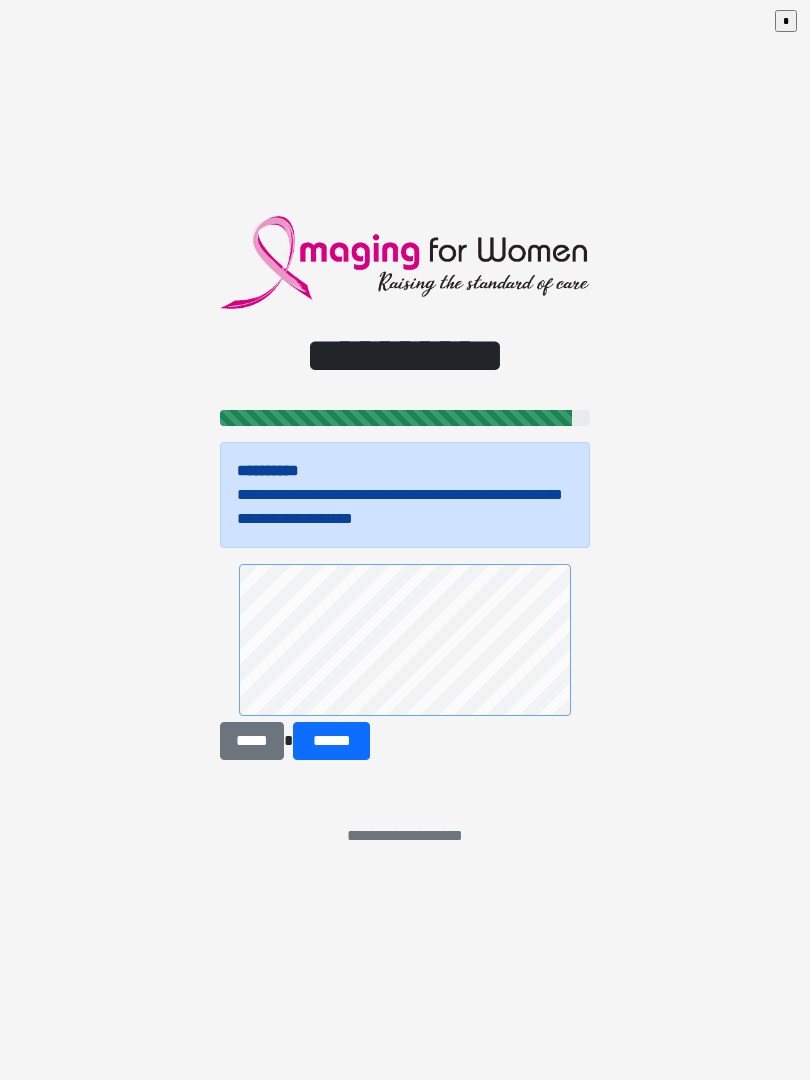 click on "******" at bounding box center (331, 741) 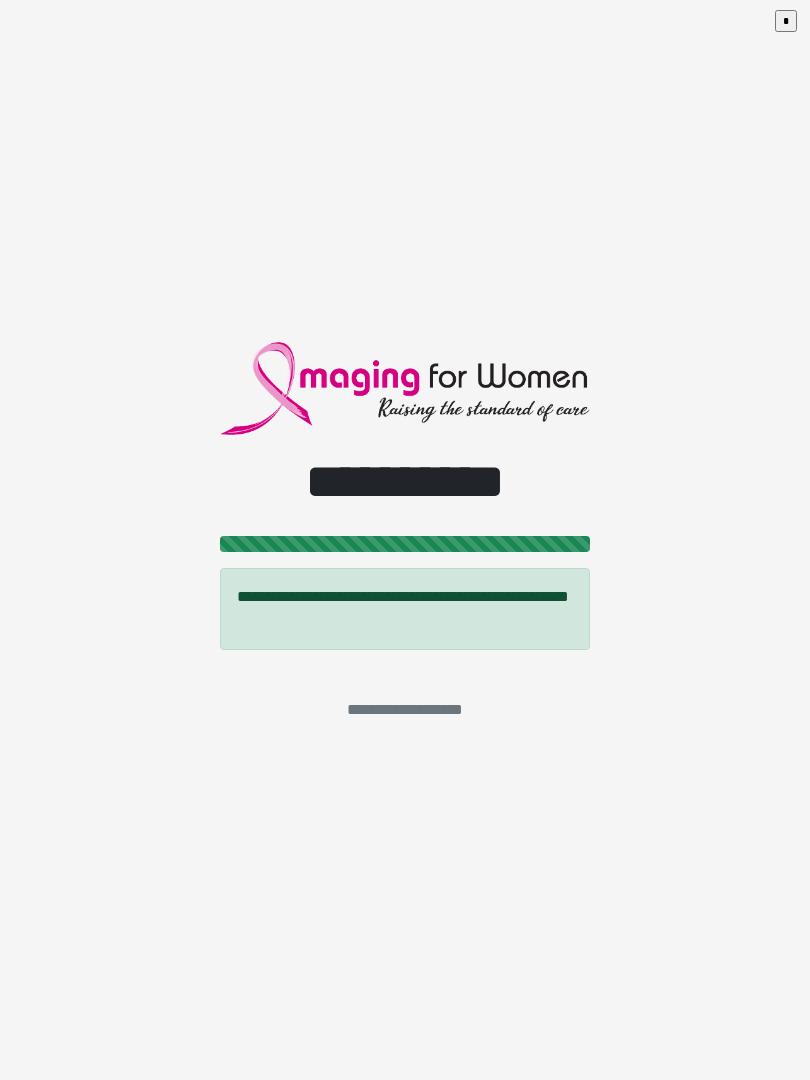 click on "*" at bounding box center (786, 21) 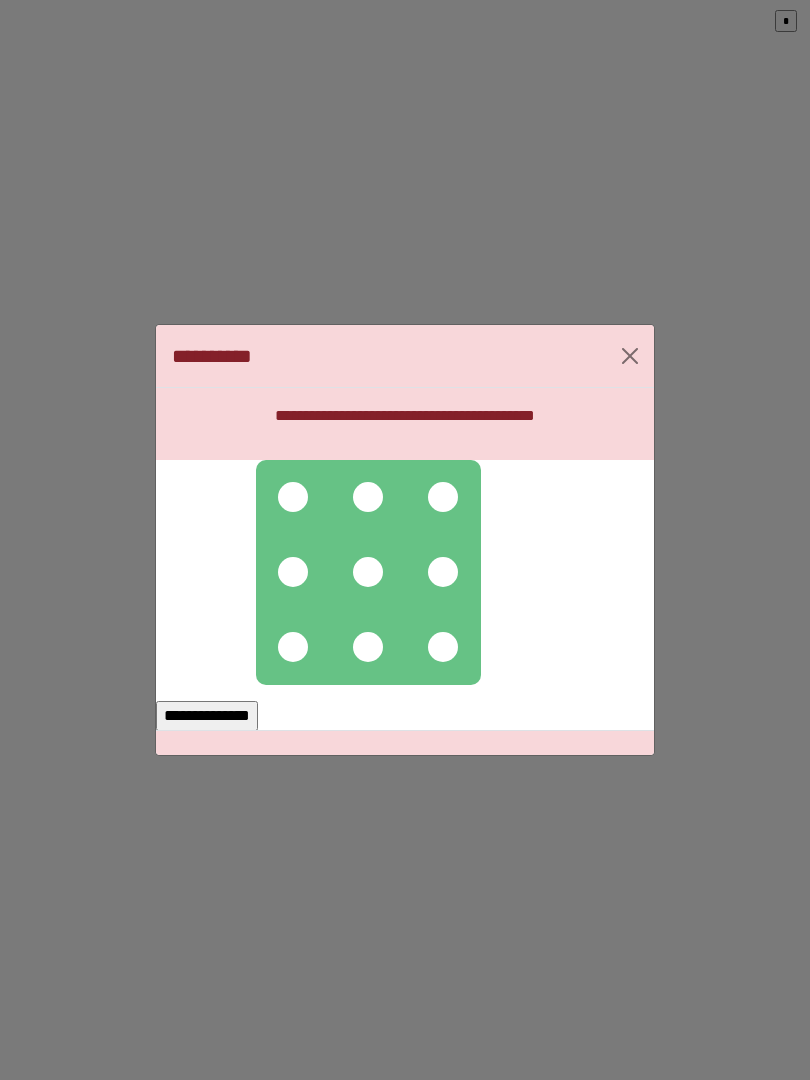 click at bounding box center (293, 497) 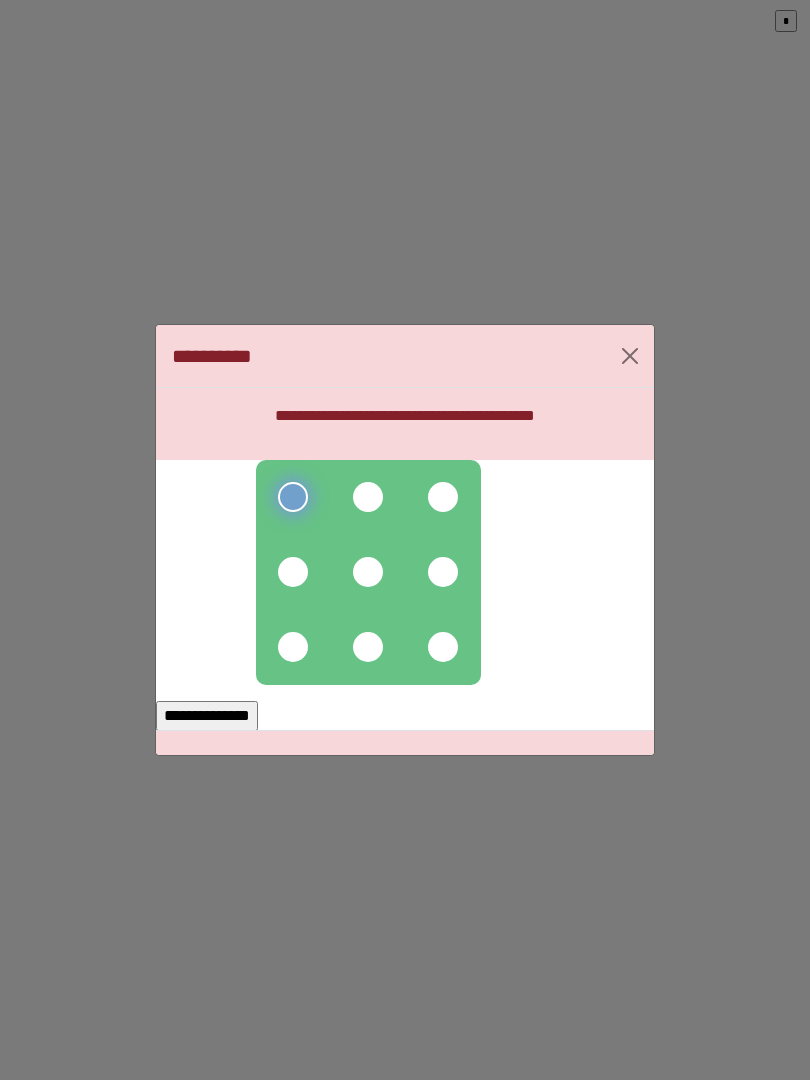 click at bounding box center (368, 497) 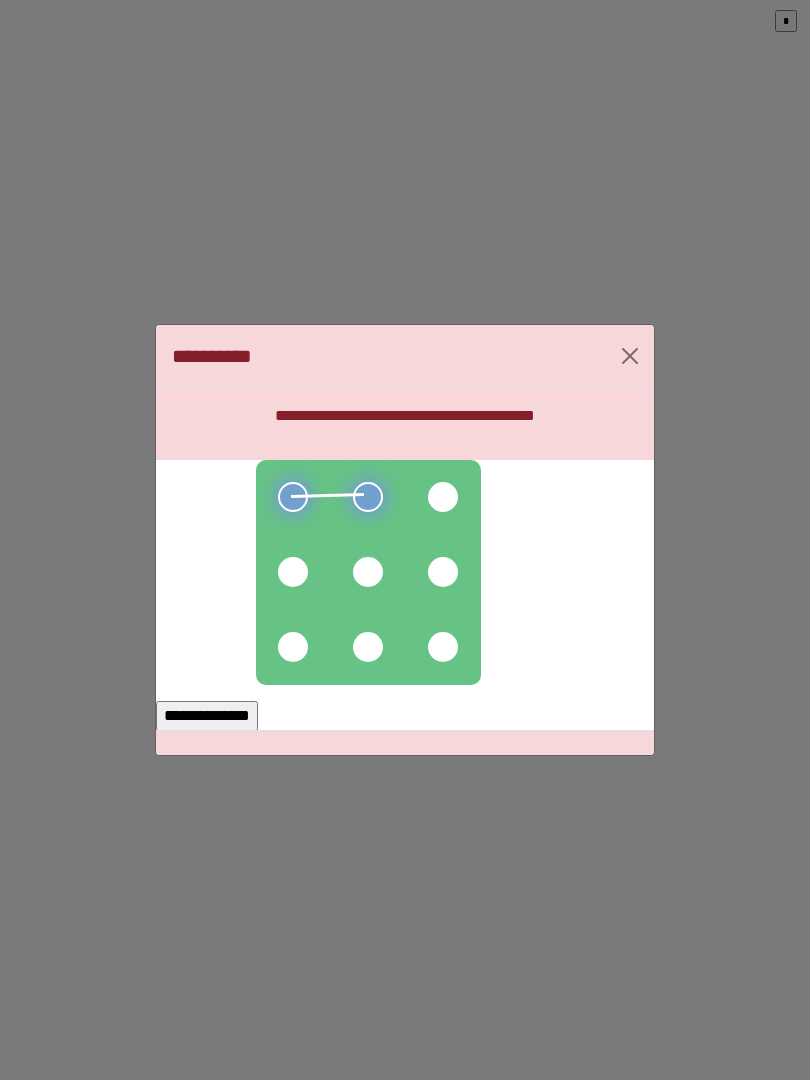 click at bounding box center [443, 497] 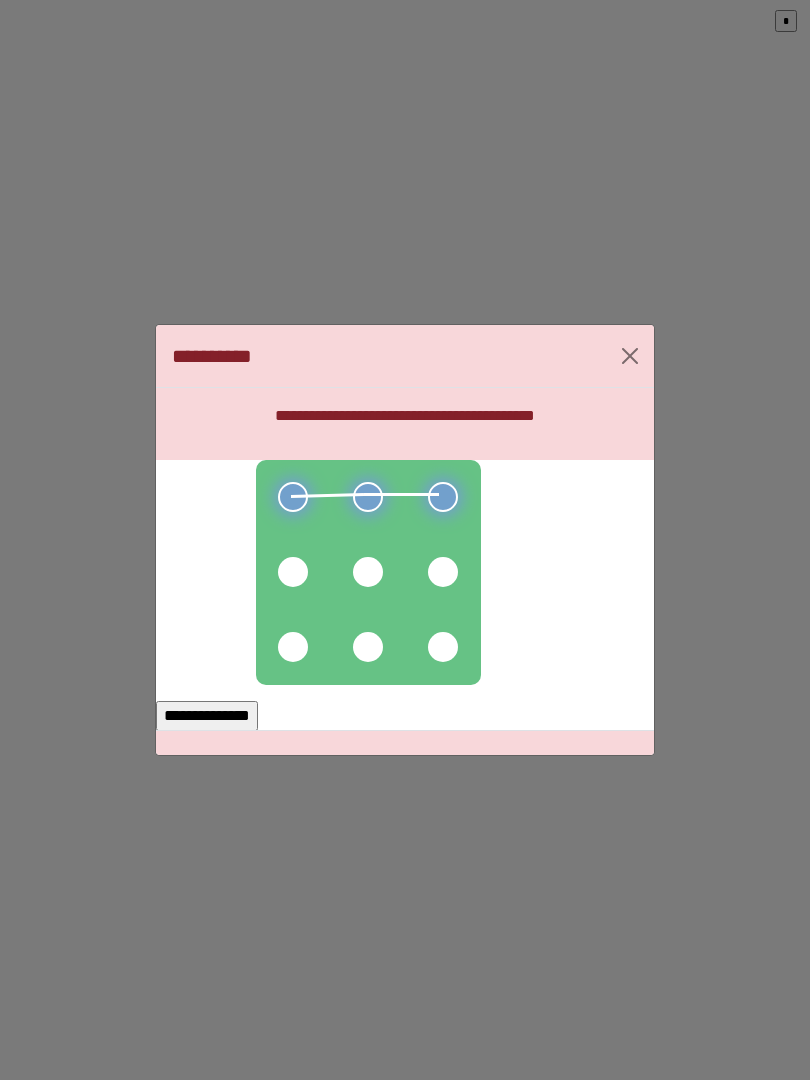 click at bounding box center [443, 572] 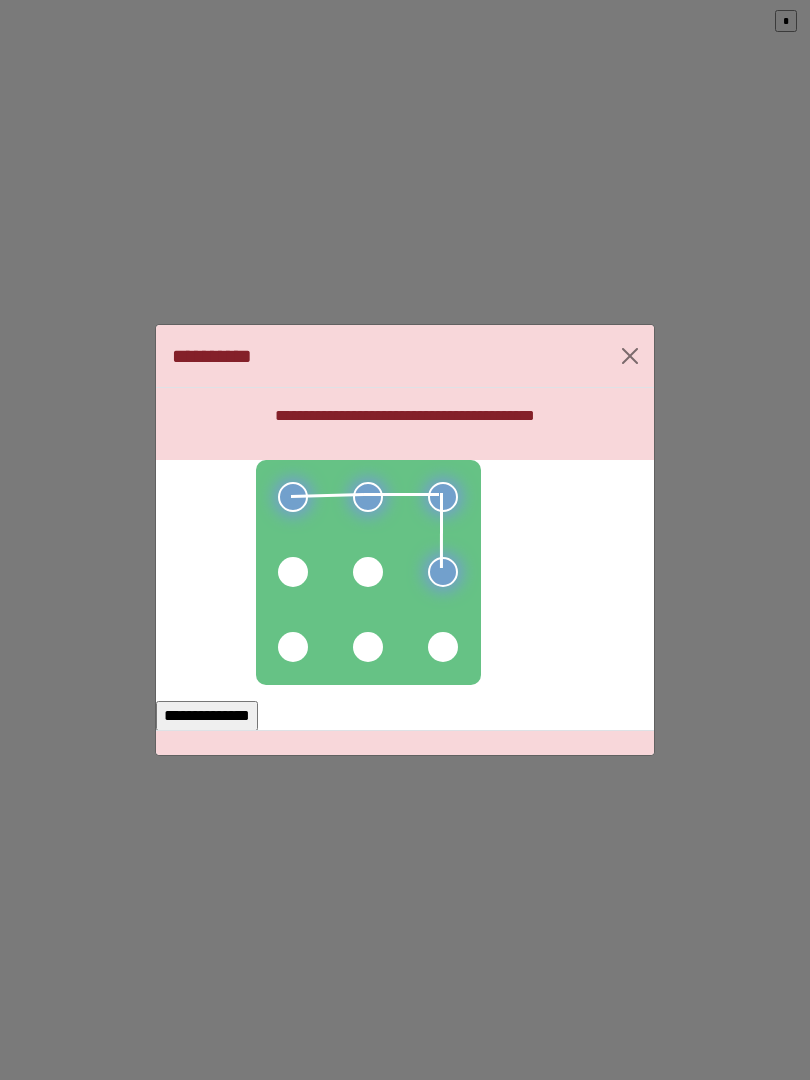 click at bounding box center [443, 647] 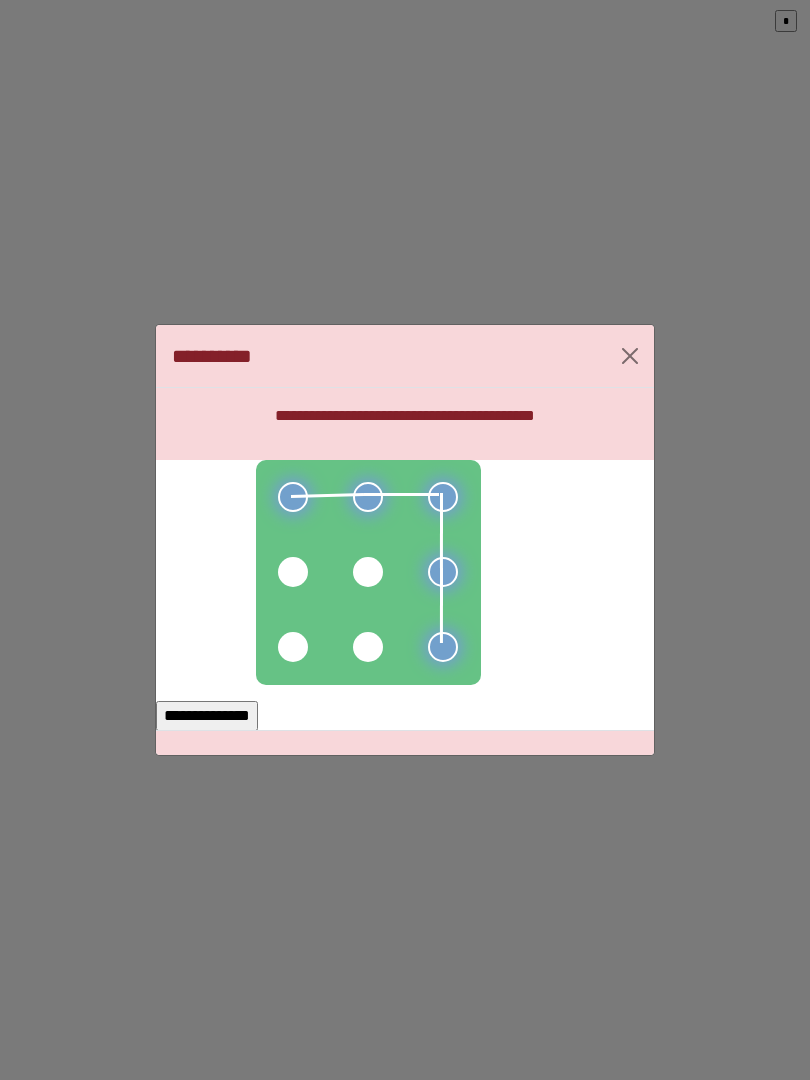 click at bounding box center [368, 647] 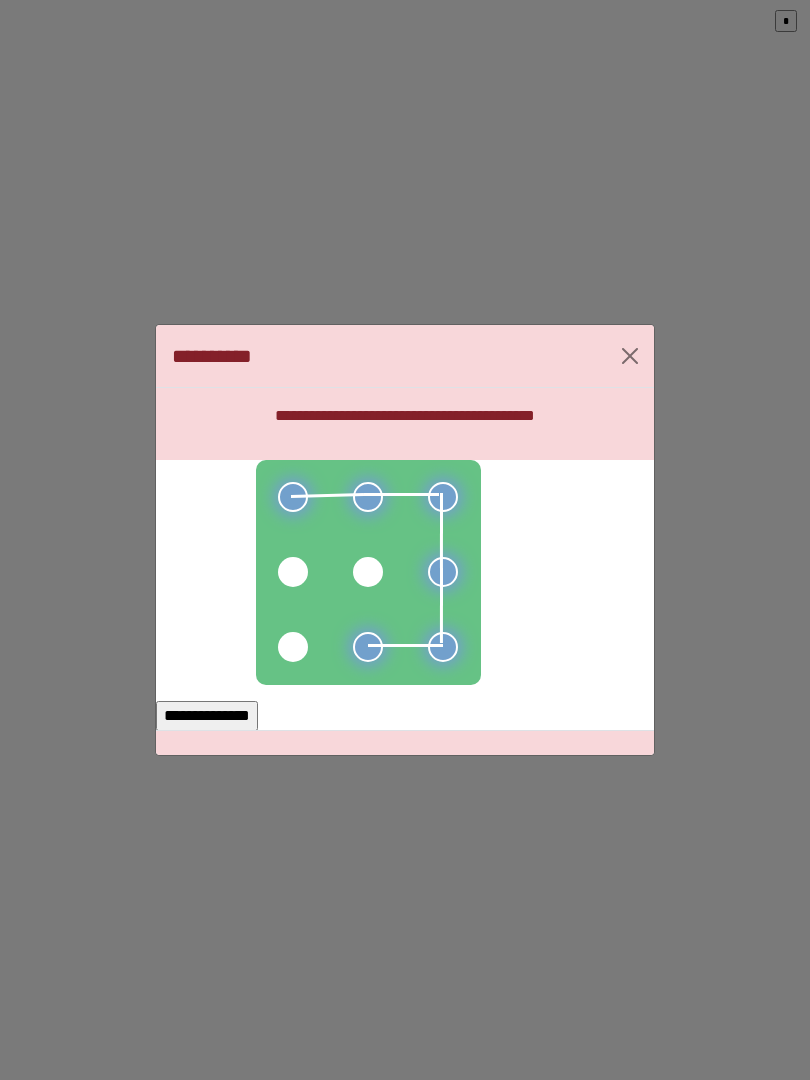 click at bounding box center (293, 647) 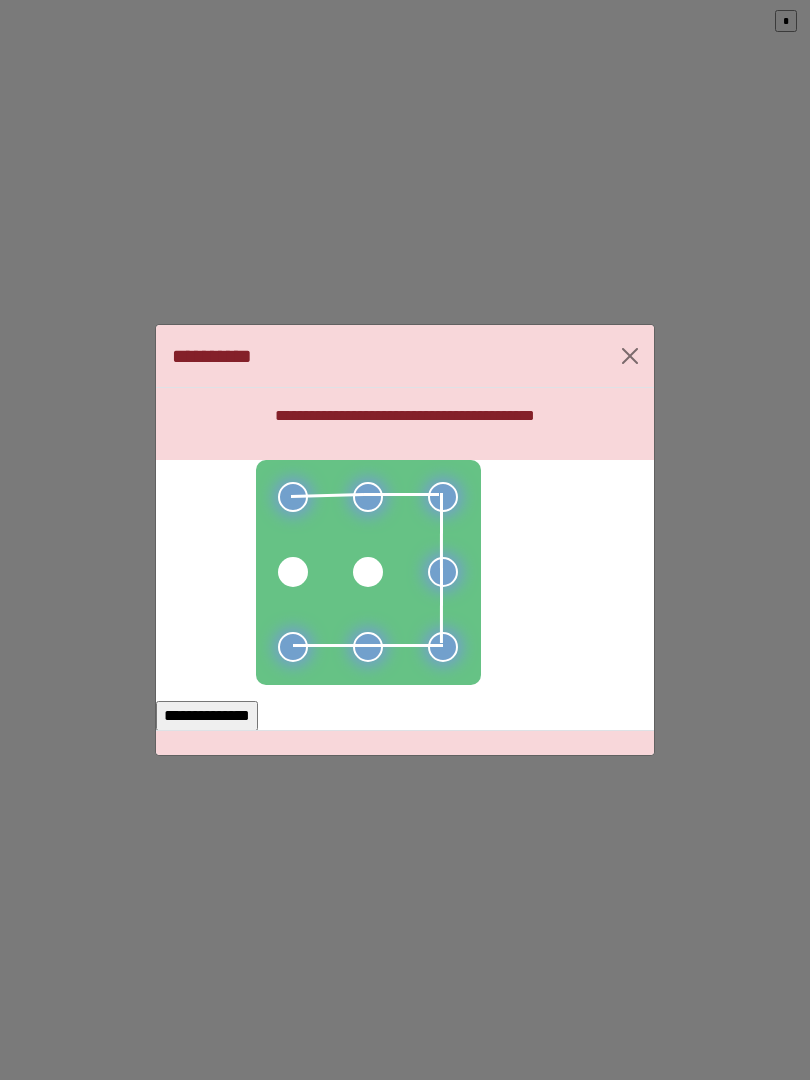 click on "**********" at bounding box center [207, 716] 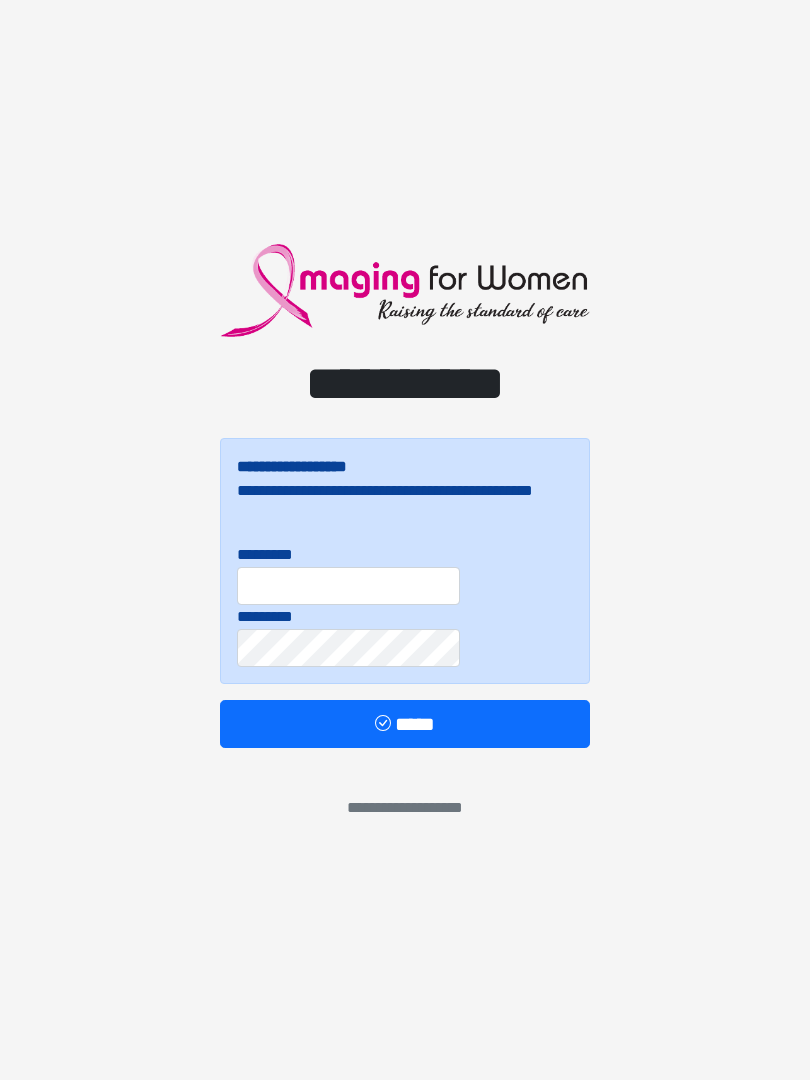 scroll, scrollTop: 0, scrollLeft: 0, axis: both 